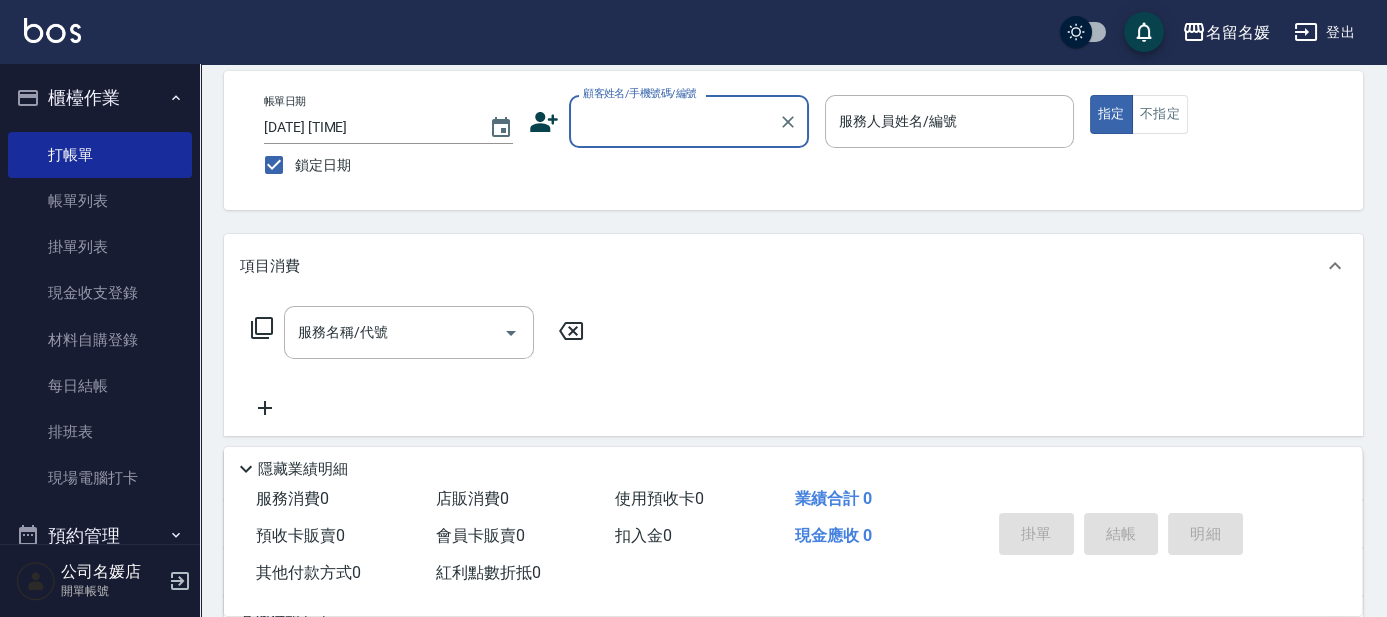 scroll, scrollTop: 0, scrollLeft: 0, axis: both 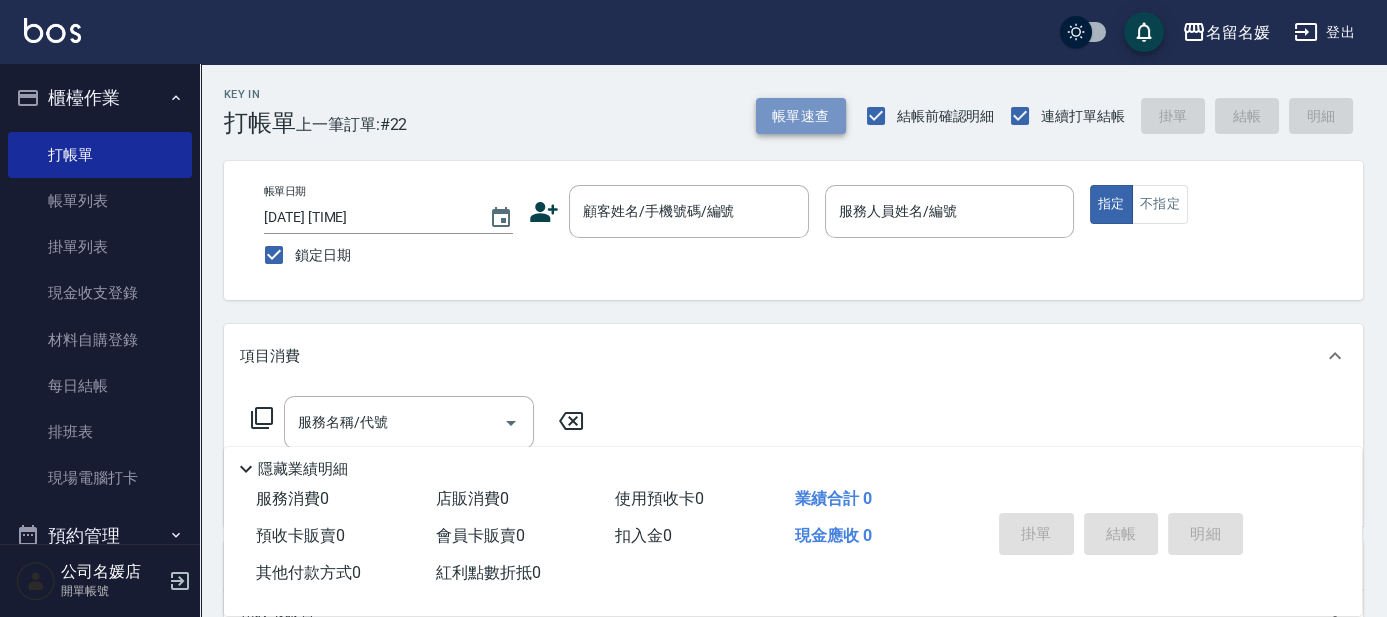 click on "帳單速查" at bounding box center [801, 116] 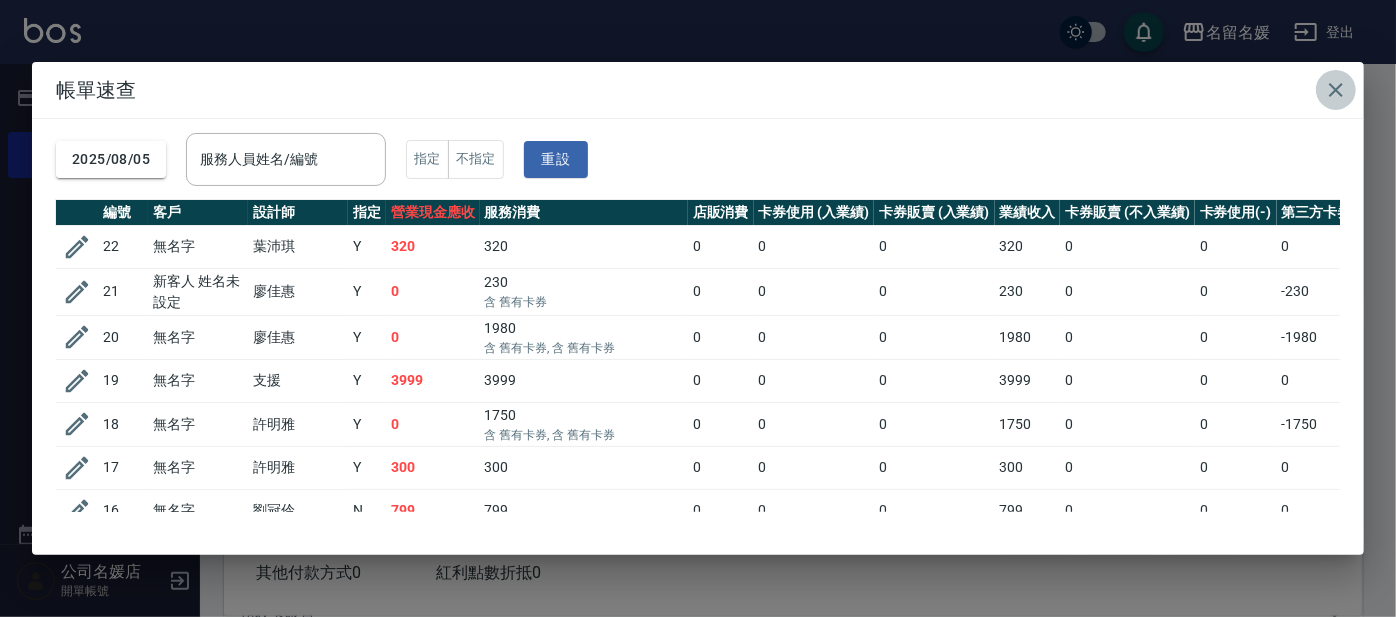 click 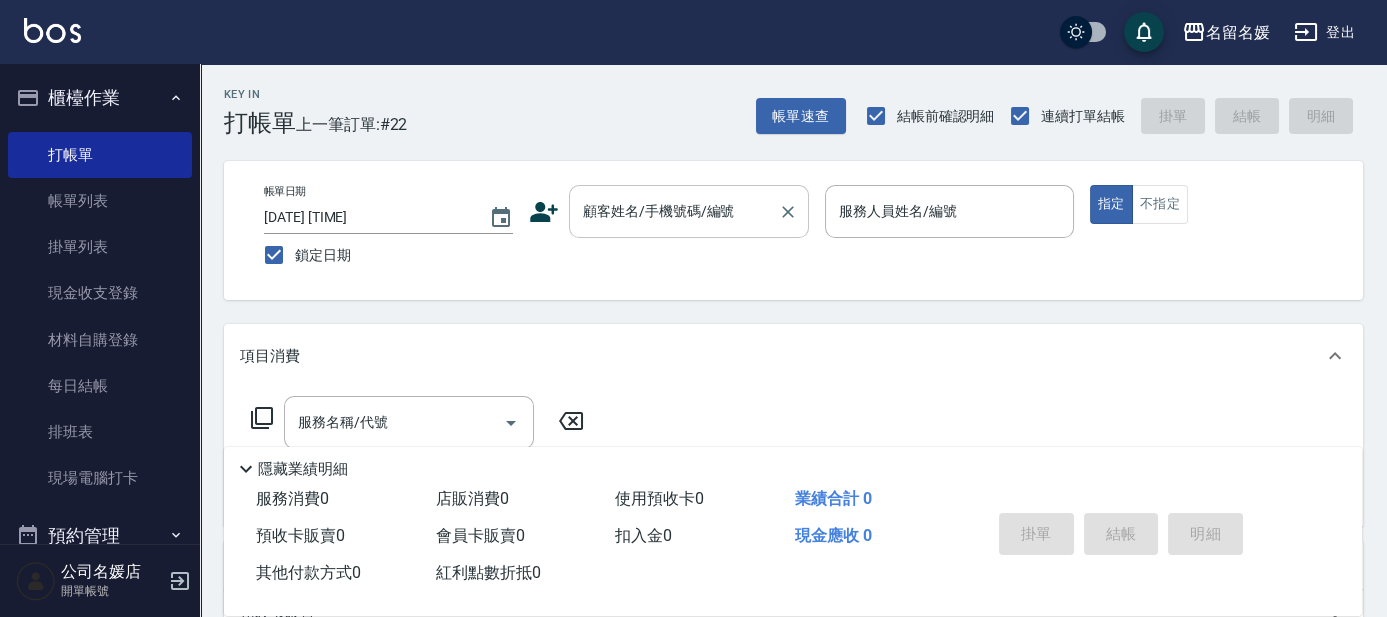 click on "顧客姓名/手機號碼/編號" at bounding box center (674, 211) 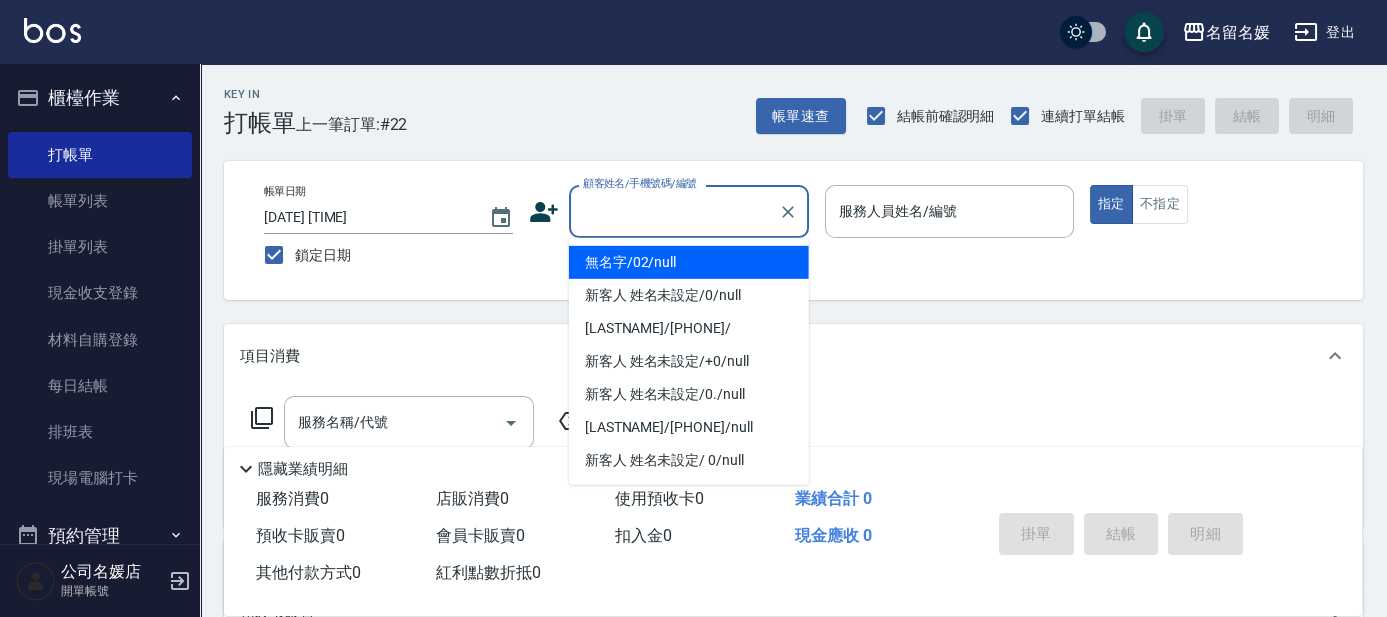 click on "無名字/02/null" at bounding box center [689, 262] 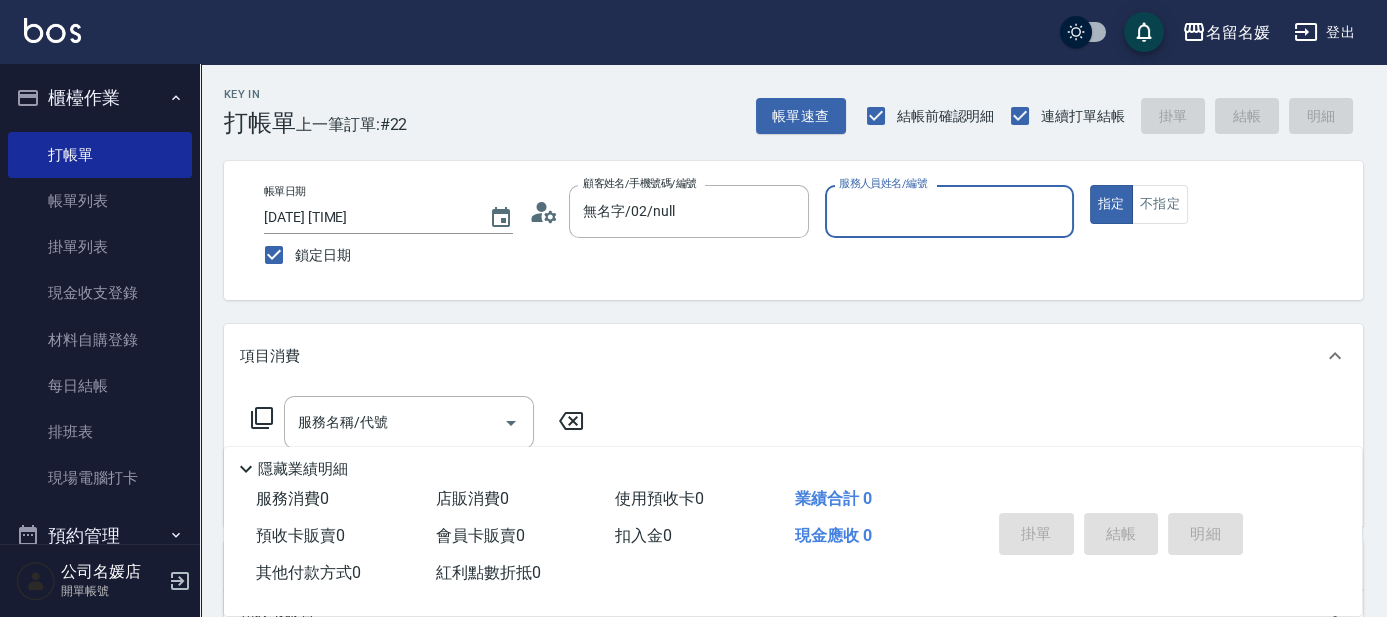 click on "服務人員姓名/編號" at bounding box center (949, 211) 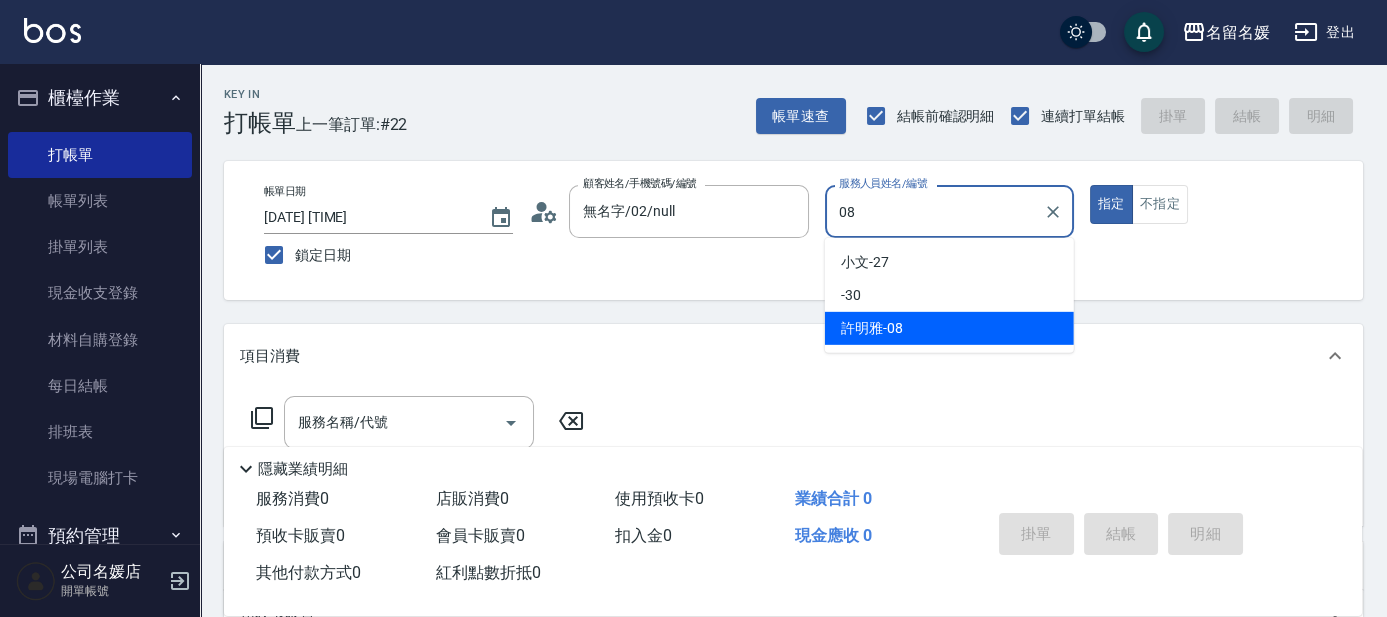 click on "[LASTNAME]-08" at bounding box center [949, 328] 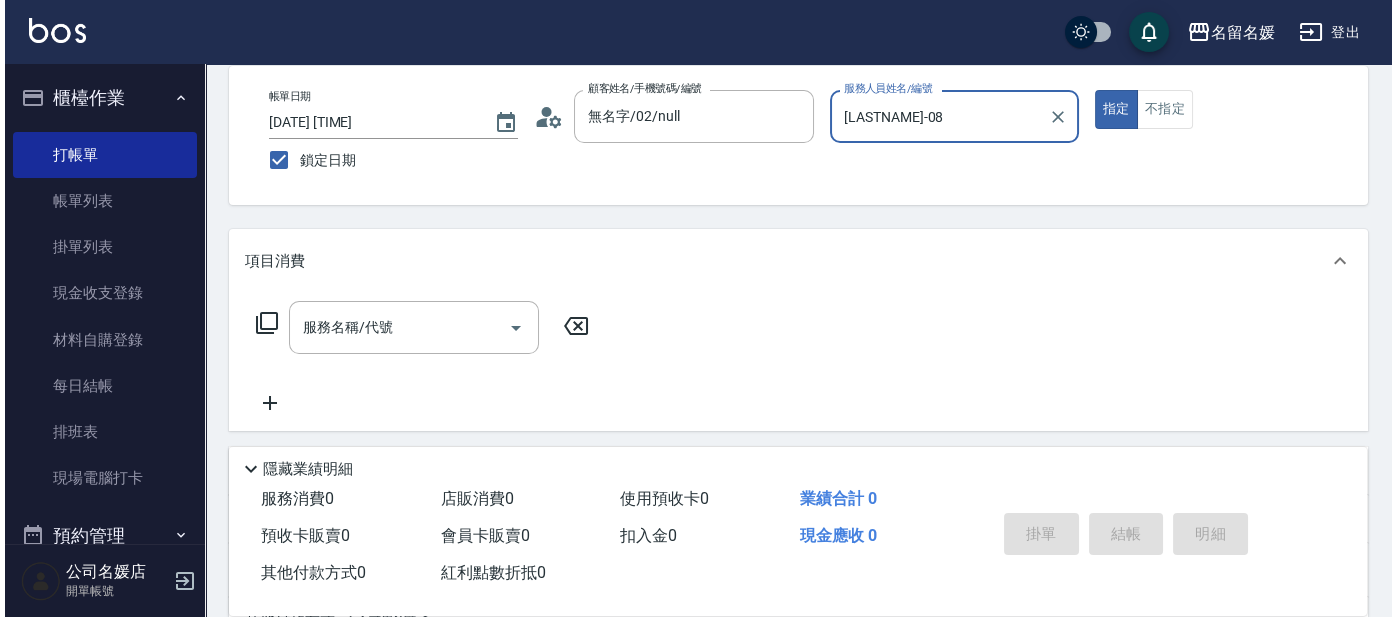 scroll, scrollTop: 272, scrollLeft: 0, axis: vertical 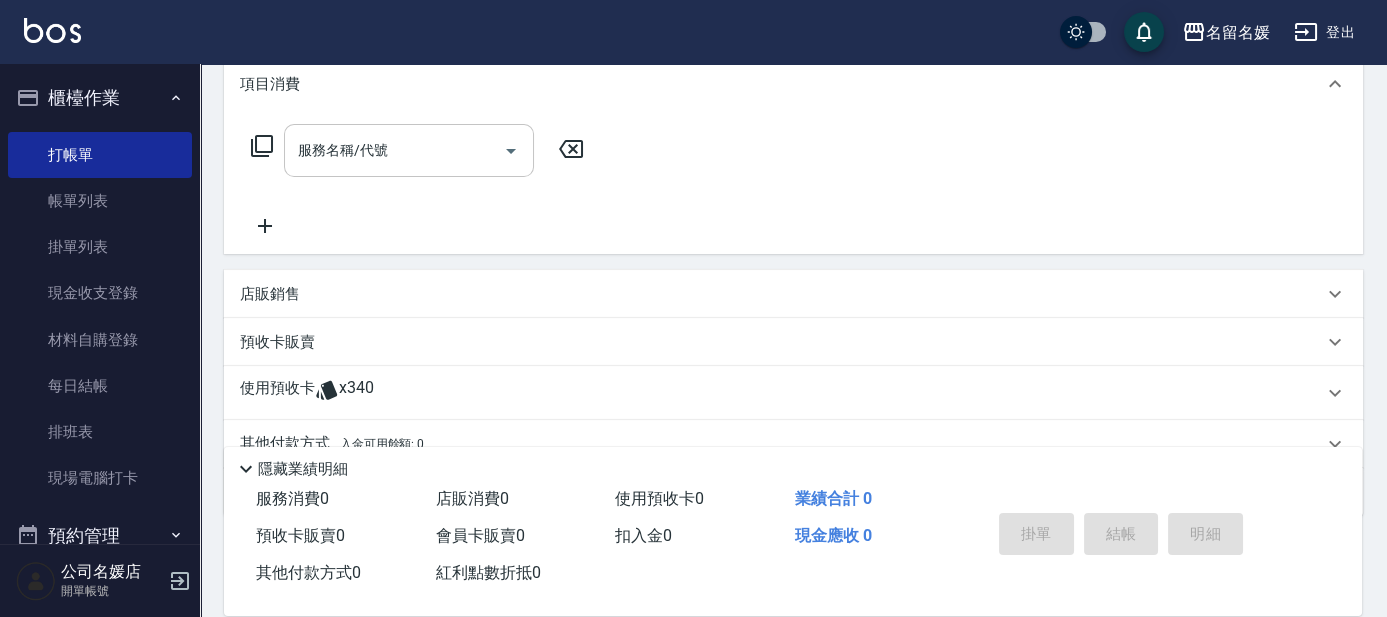 type on "[LASTNAME]-08" 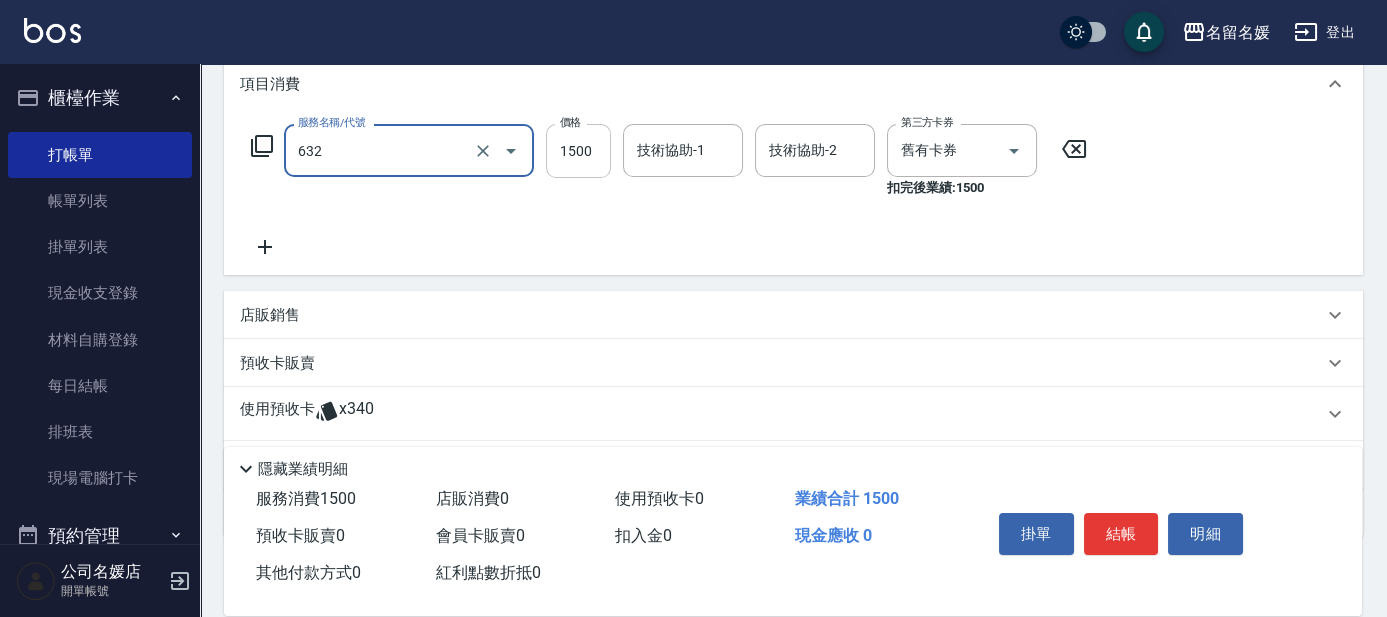 click on "1500" at bounding box center [578, 151] 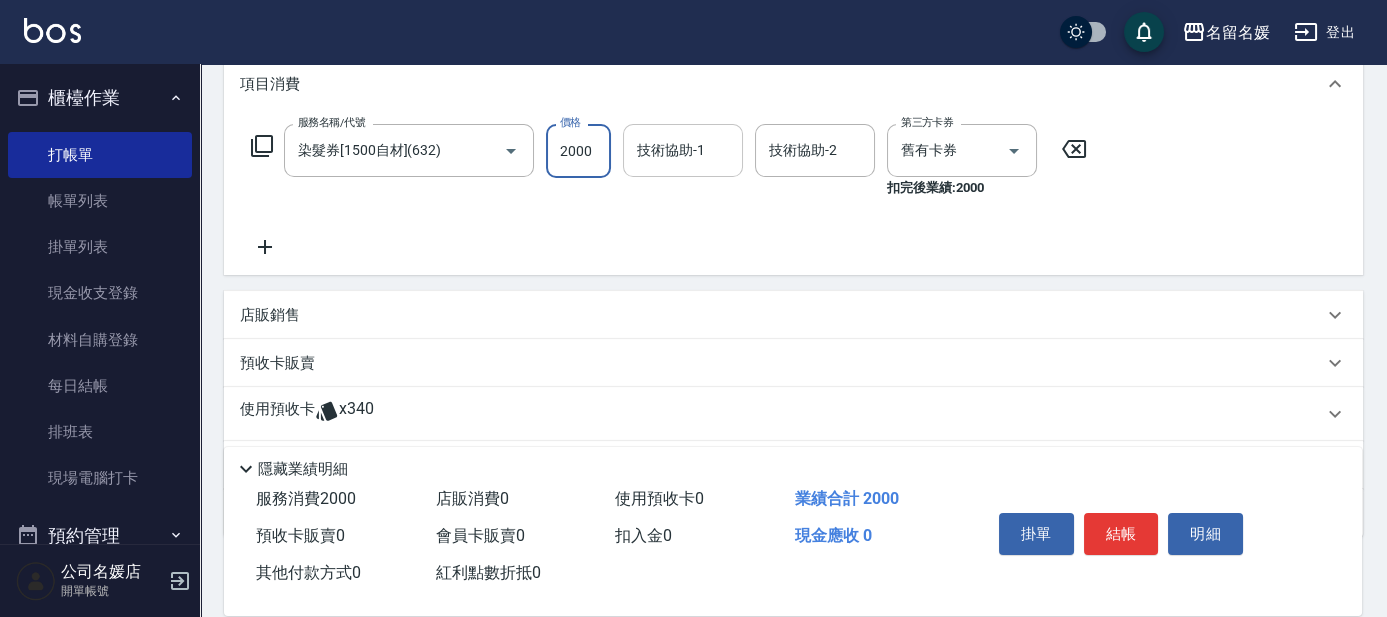 type on "2000" 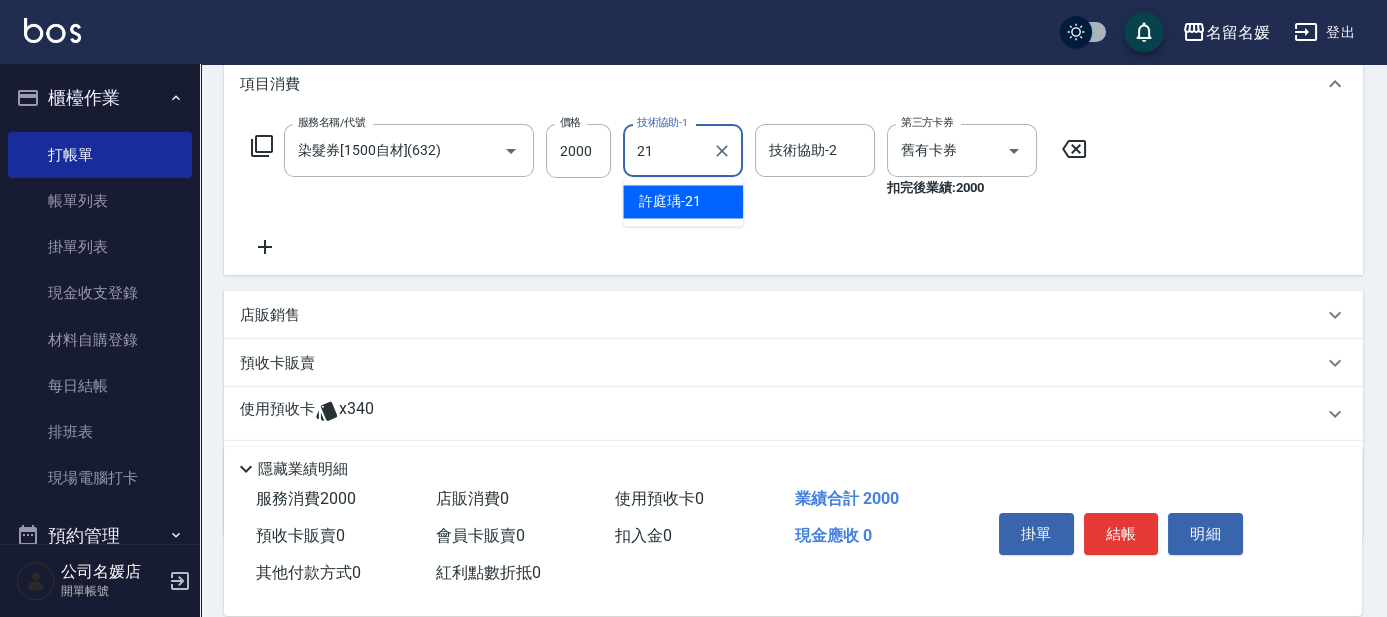 click on "[LASTNAME] -[NUMBER]" at bounding box center (683, 201) 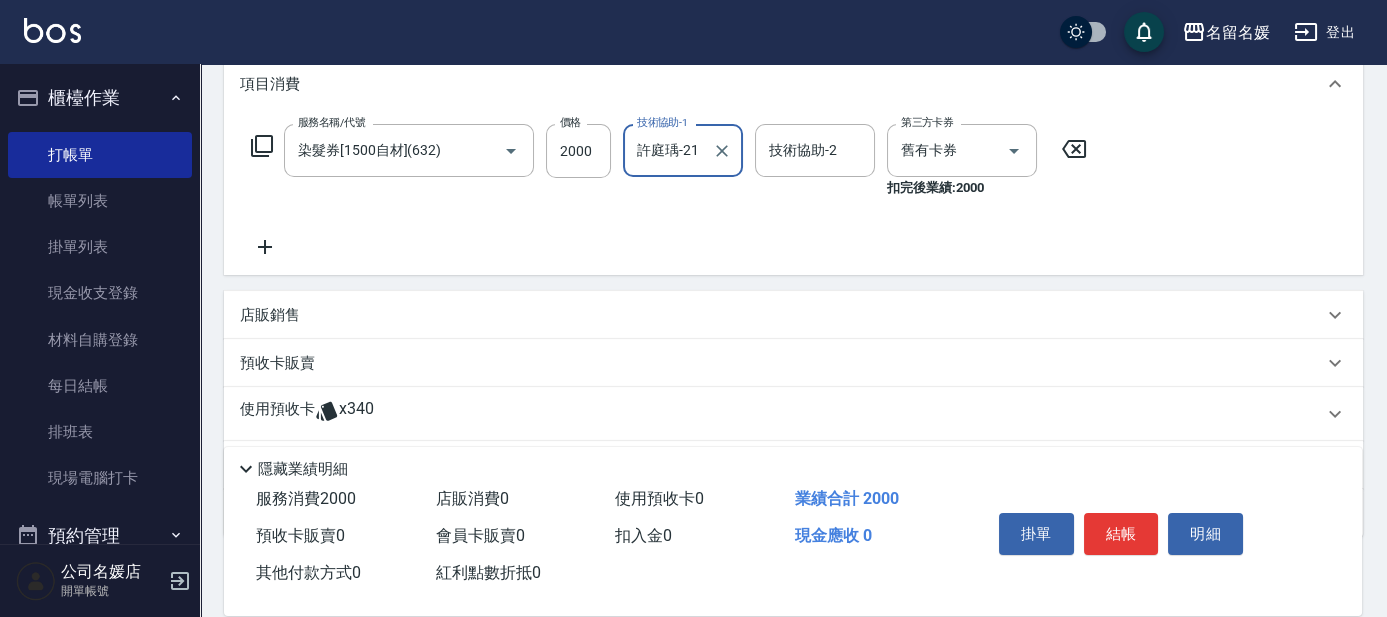 click 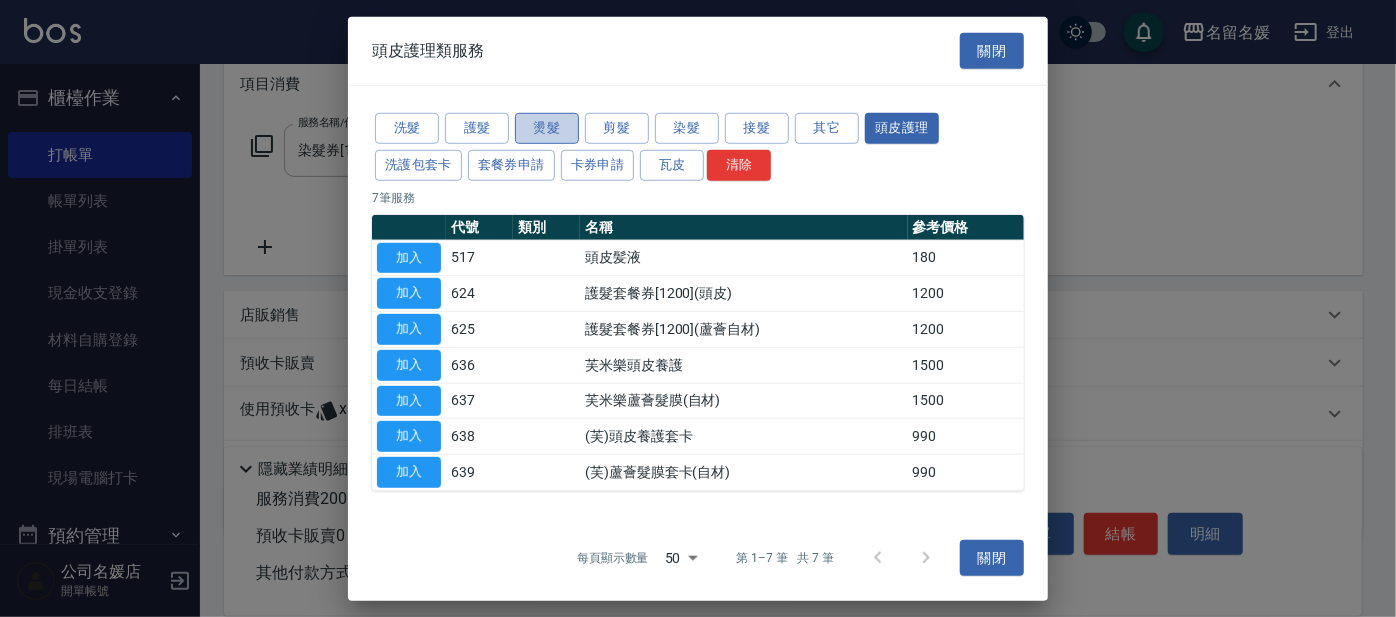 click on "燙髮" at bounding box center [547, 128] 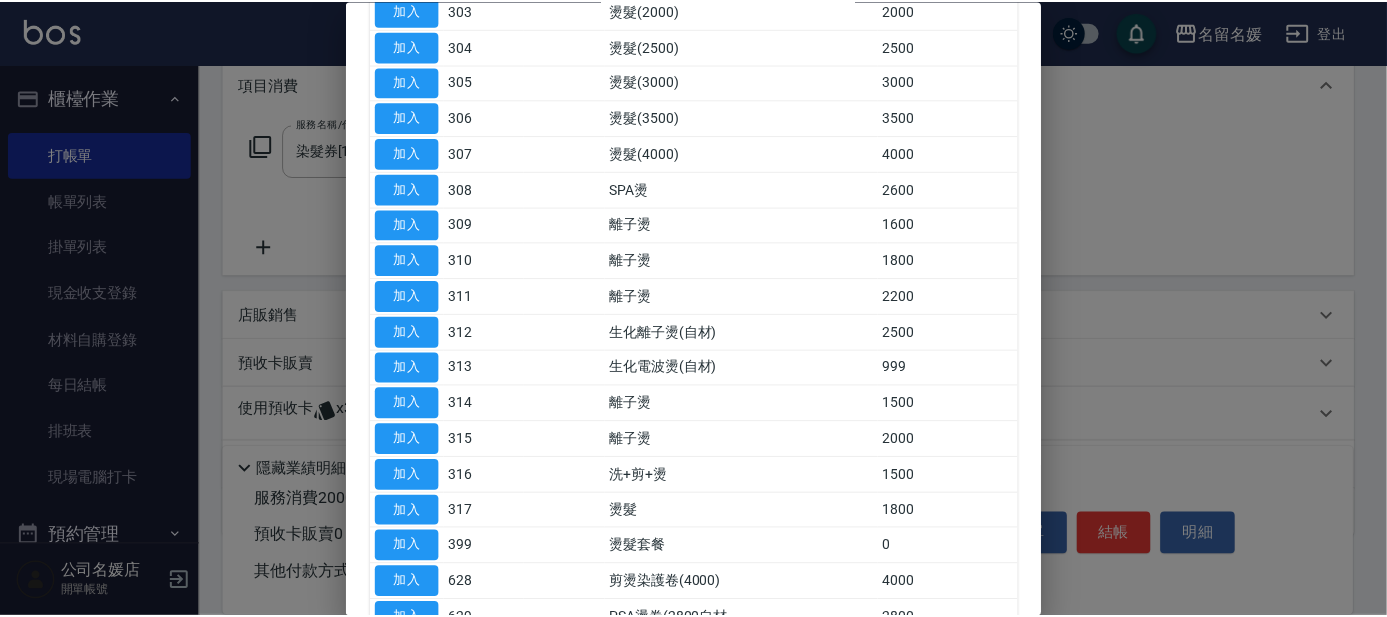 scroll, scrollTop: 363, scrollLeft: 0, axis: vertical 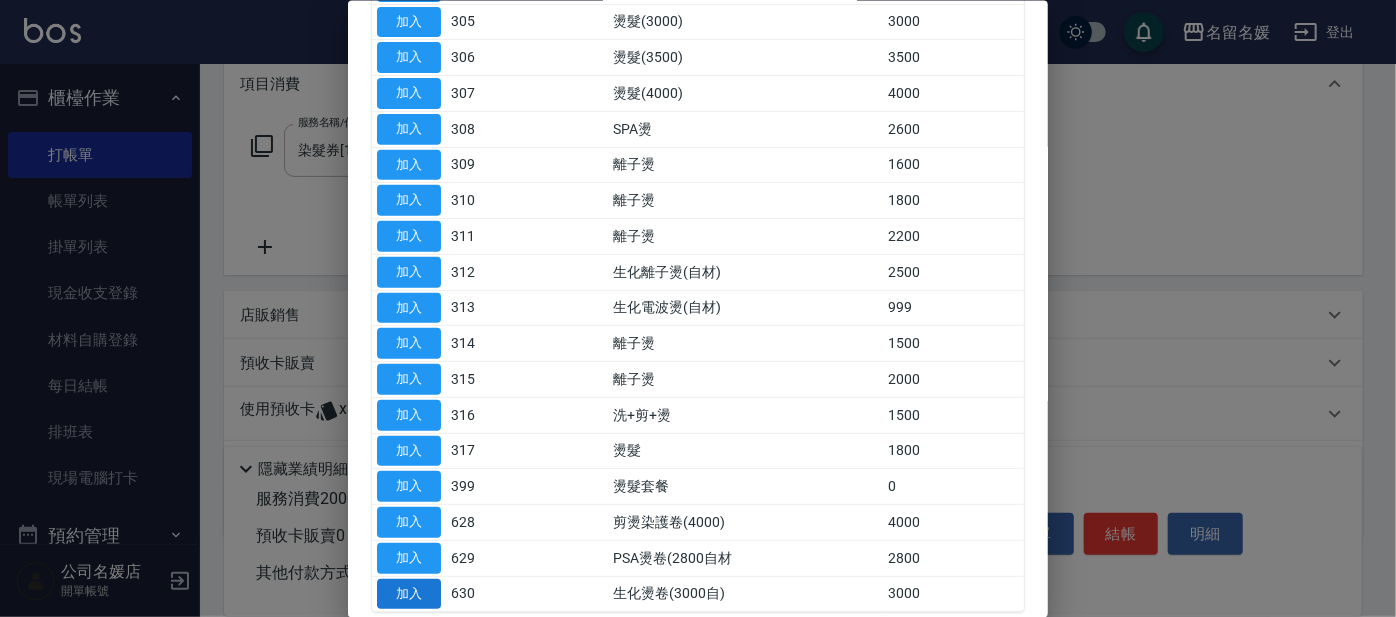 click on "加入" at bounding box center [409, 593] 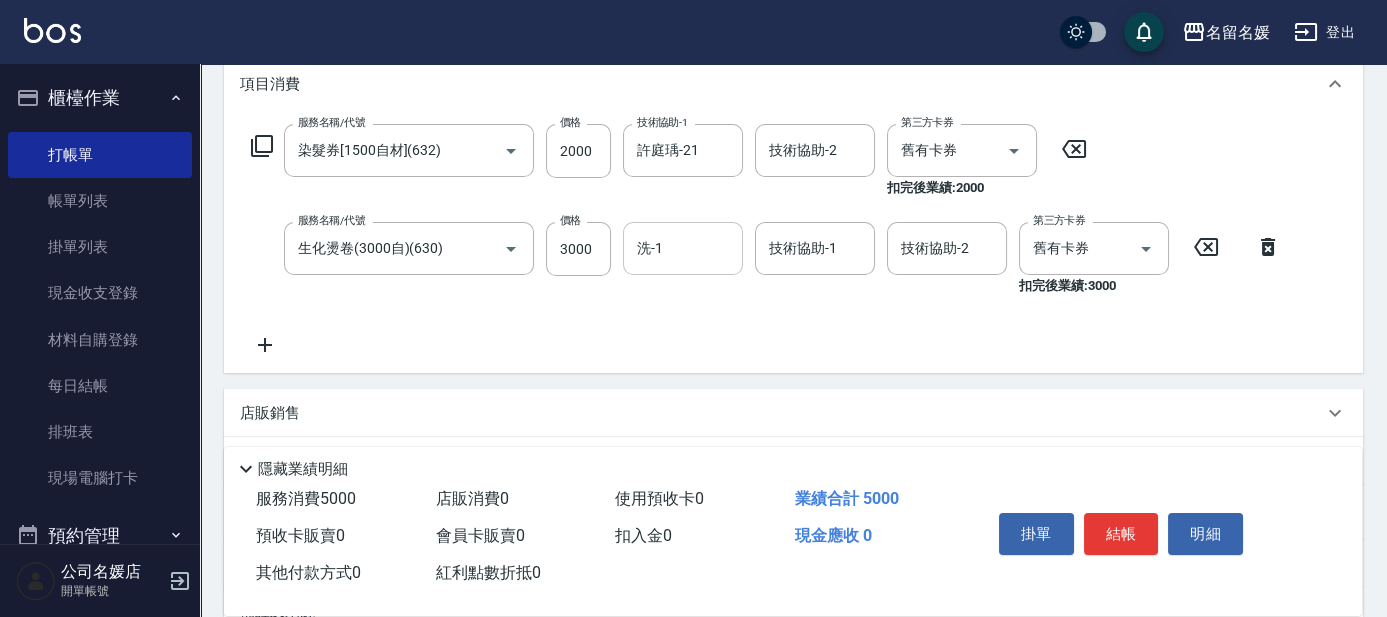 click on "洗-1" at bounding box center (683, 248) 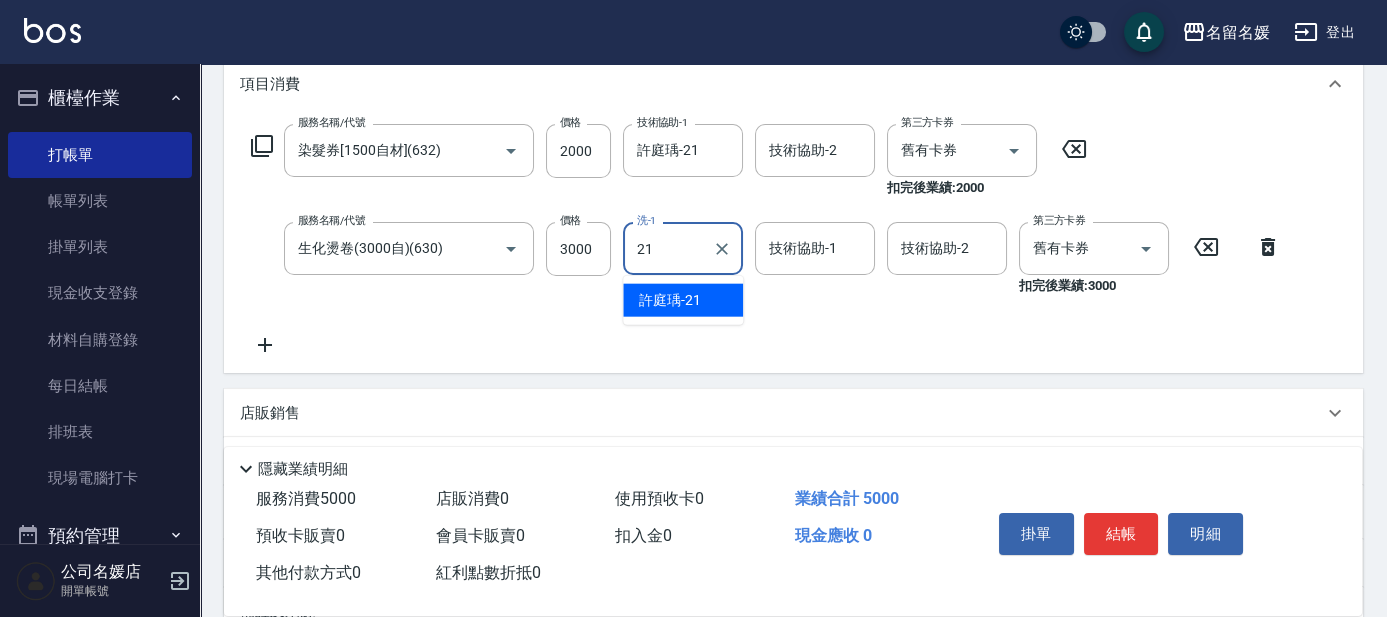 click on "[LASTNAME] -[NUMBER]" at bounding box center [670, 300] 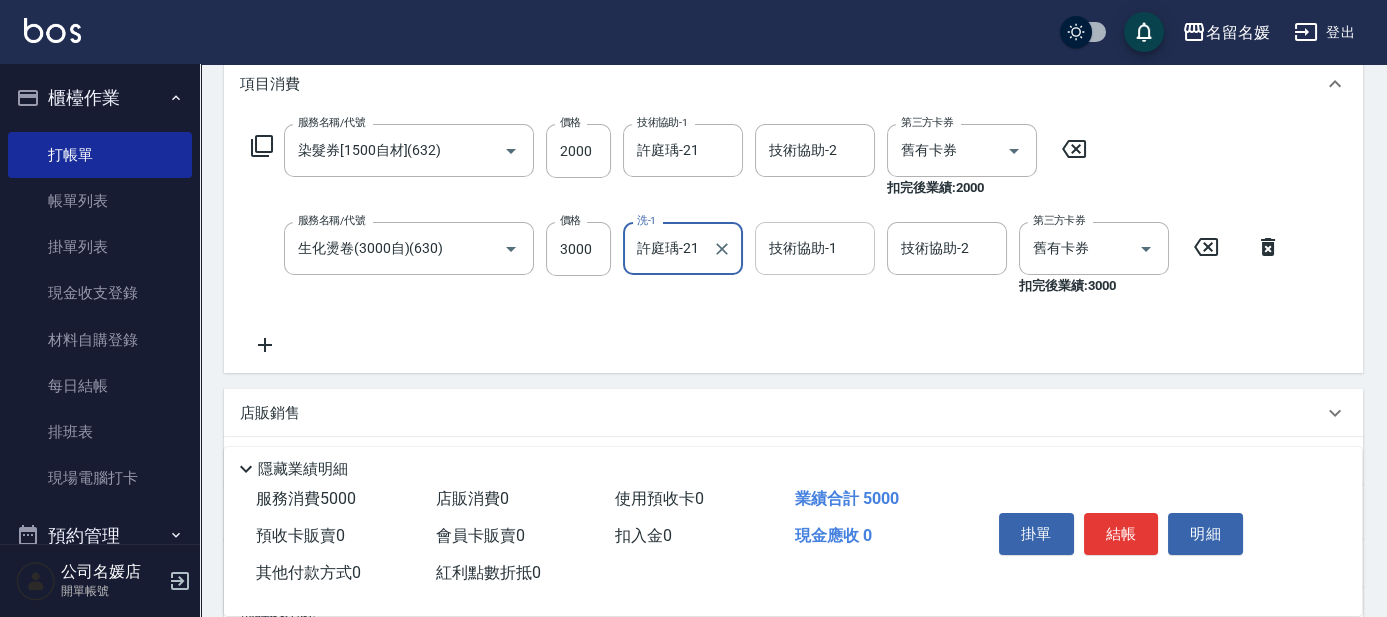 type on "許庭瑀-21" 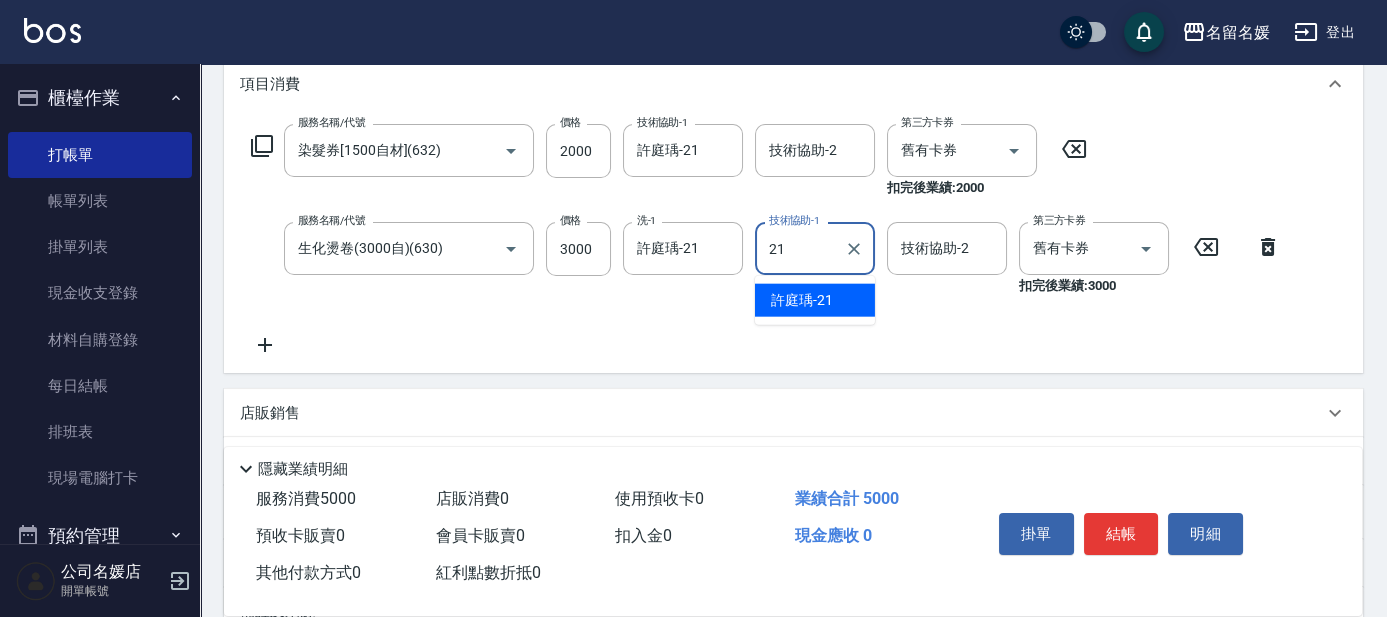 click on "[LASTNAME] -[NUMBER]" at bounding box center (802, 300) 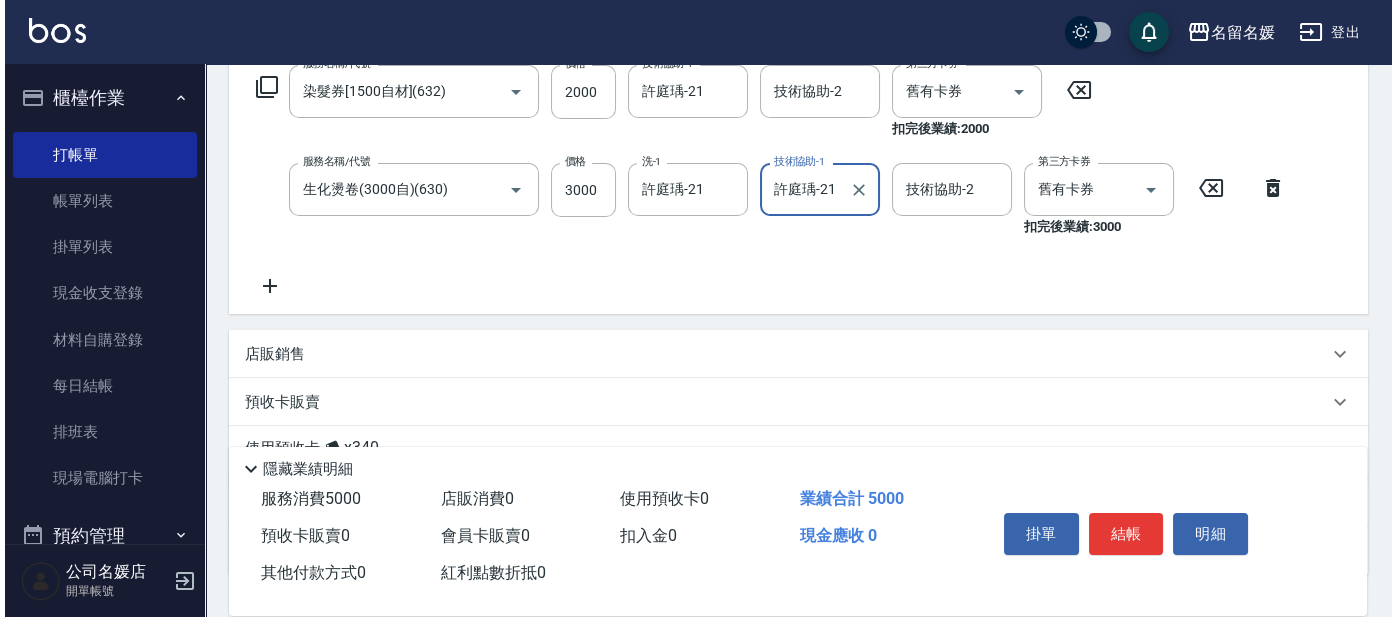 scroll, scrollTop: 363, scrollLeft: 0, axis: vertical 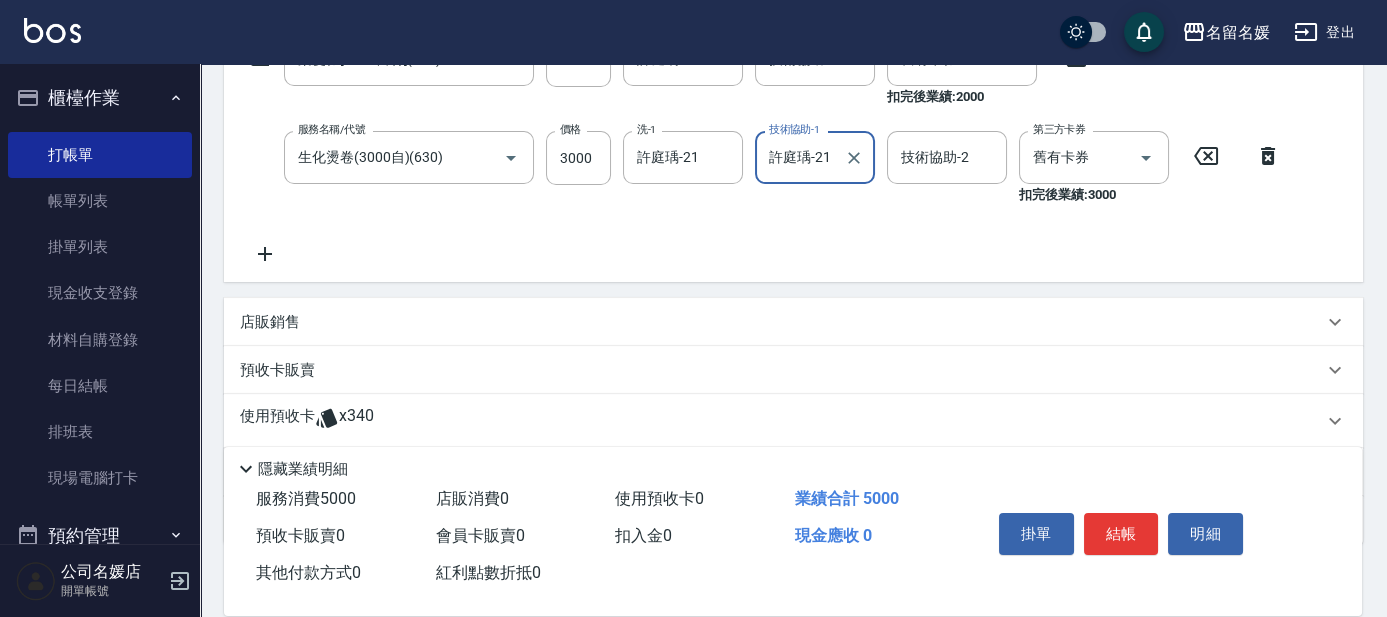 type on "許庭瑀-21" 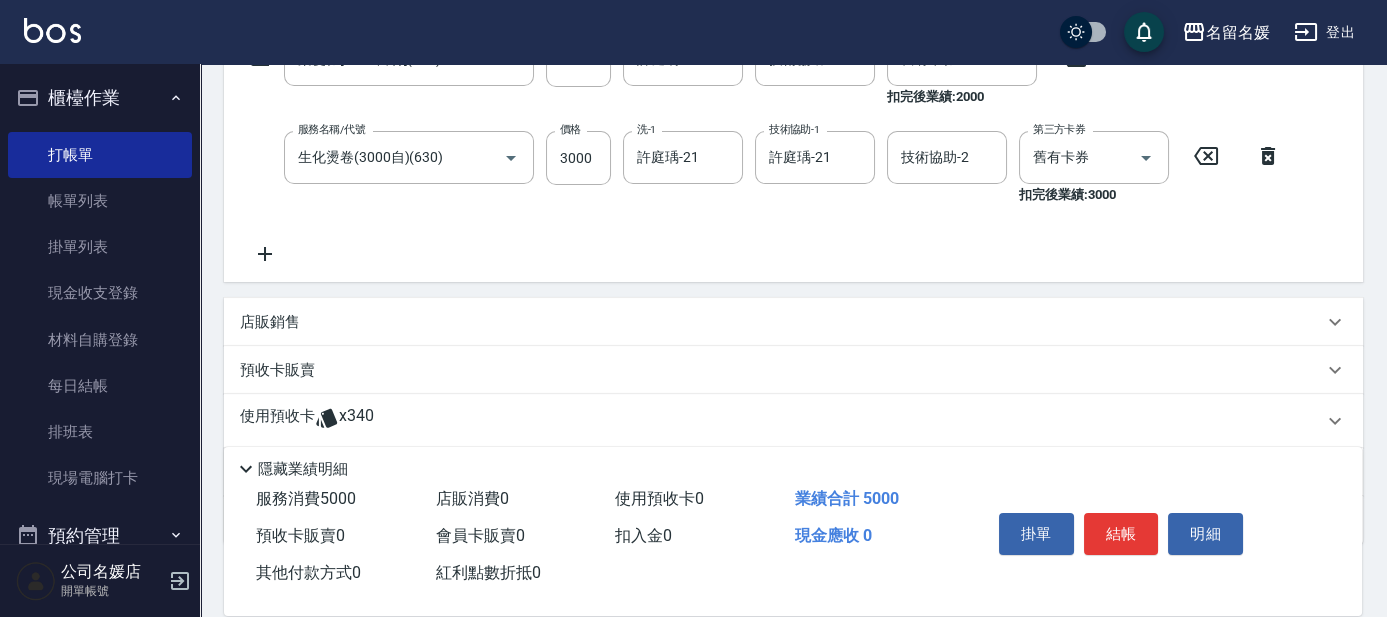 click 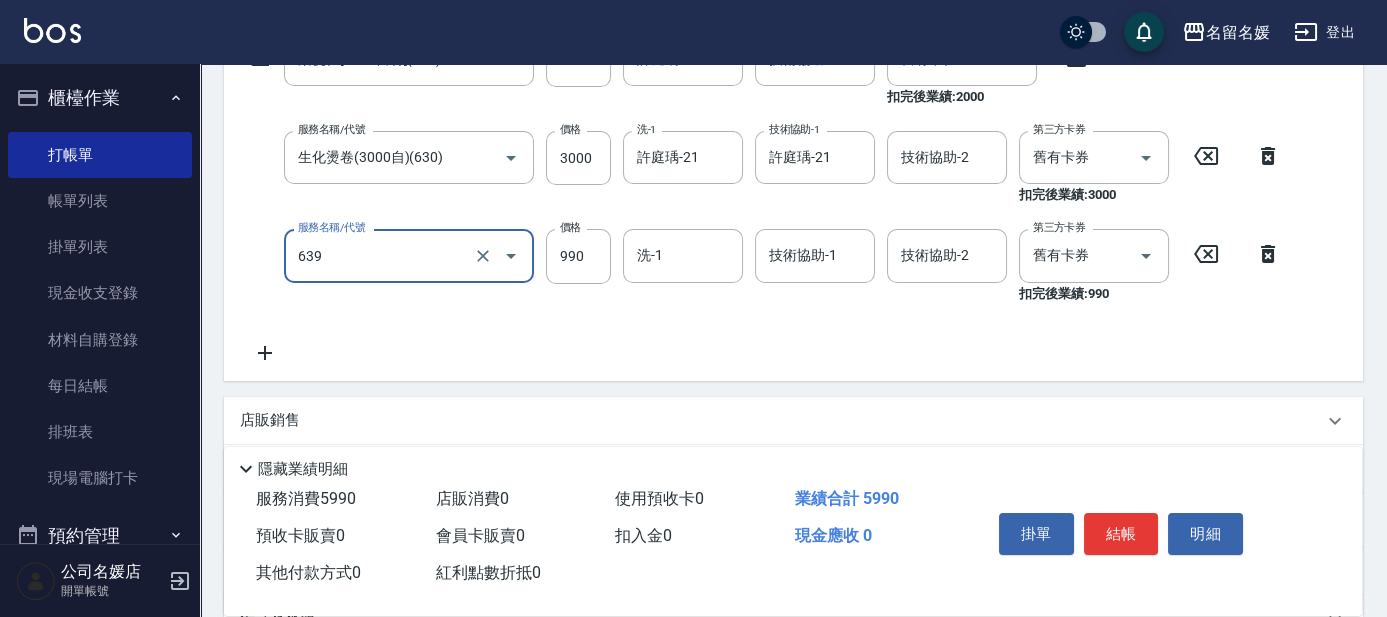 click on "639" at bounding box center (381, 255) 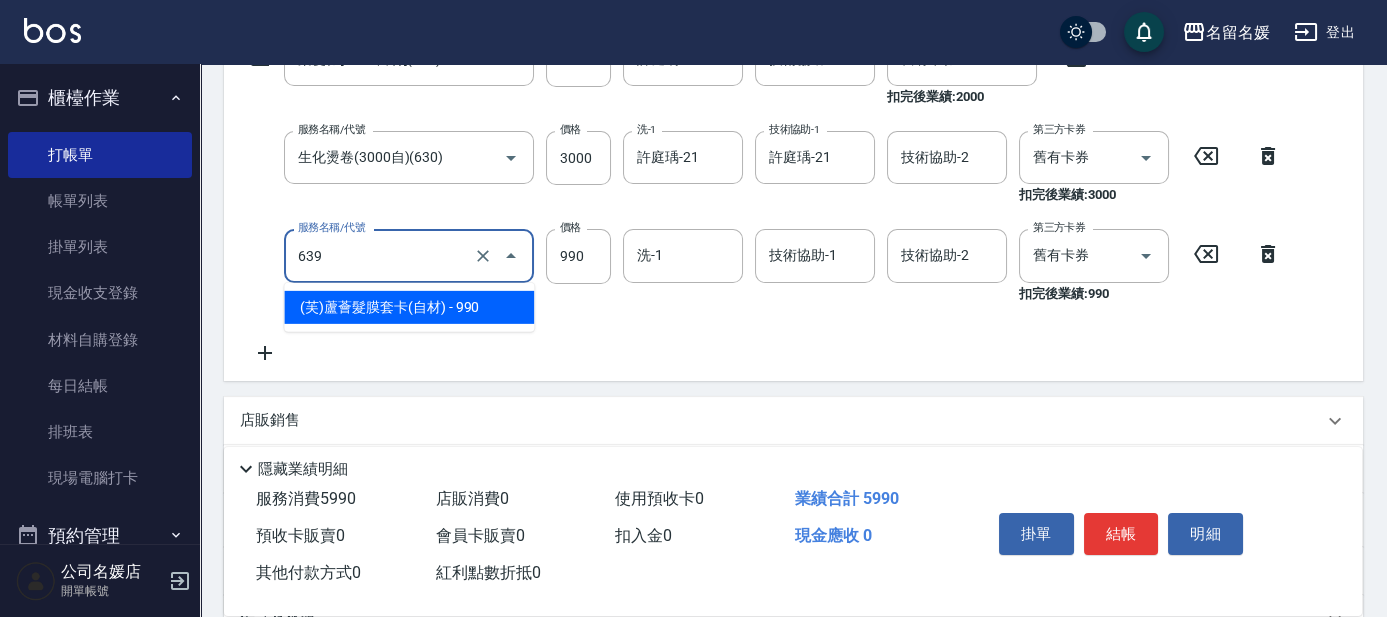 drag, startPoint x: 410, startPoint y: 302, endPoint x: 669, endPoint y: 283, distance: 259.69598 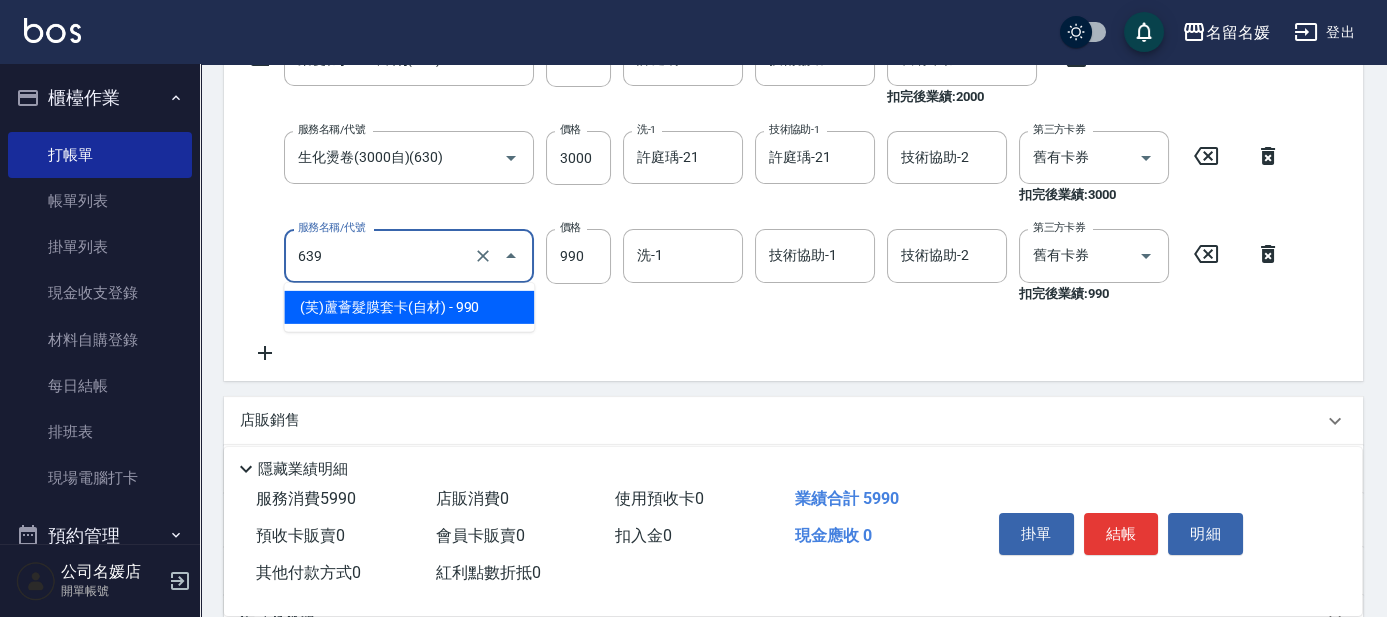 click on "(芙)蘆薈髮膜套卡(自材) - 990" at bounding box center (409, 307) 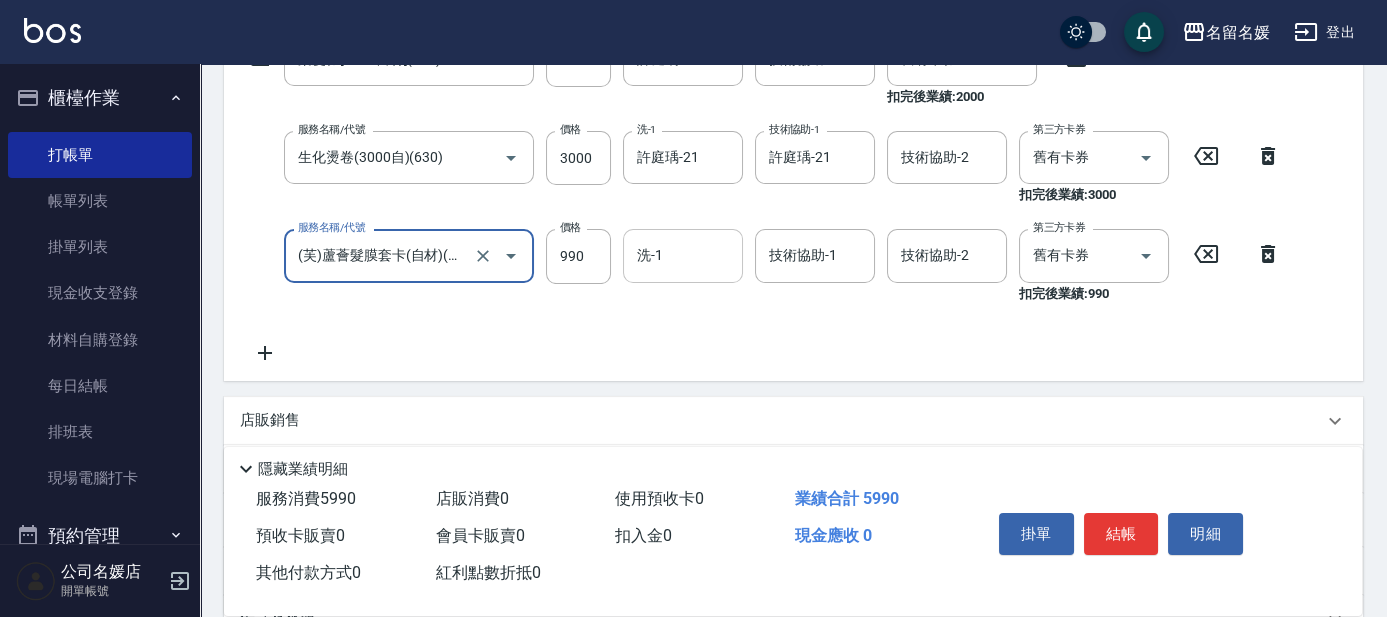 type on "(芙)蘆薈髮膜套卡(自材)(639)" 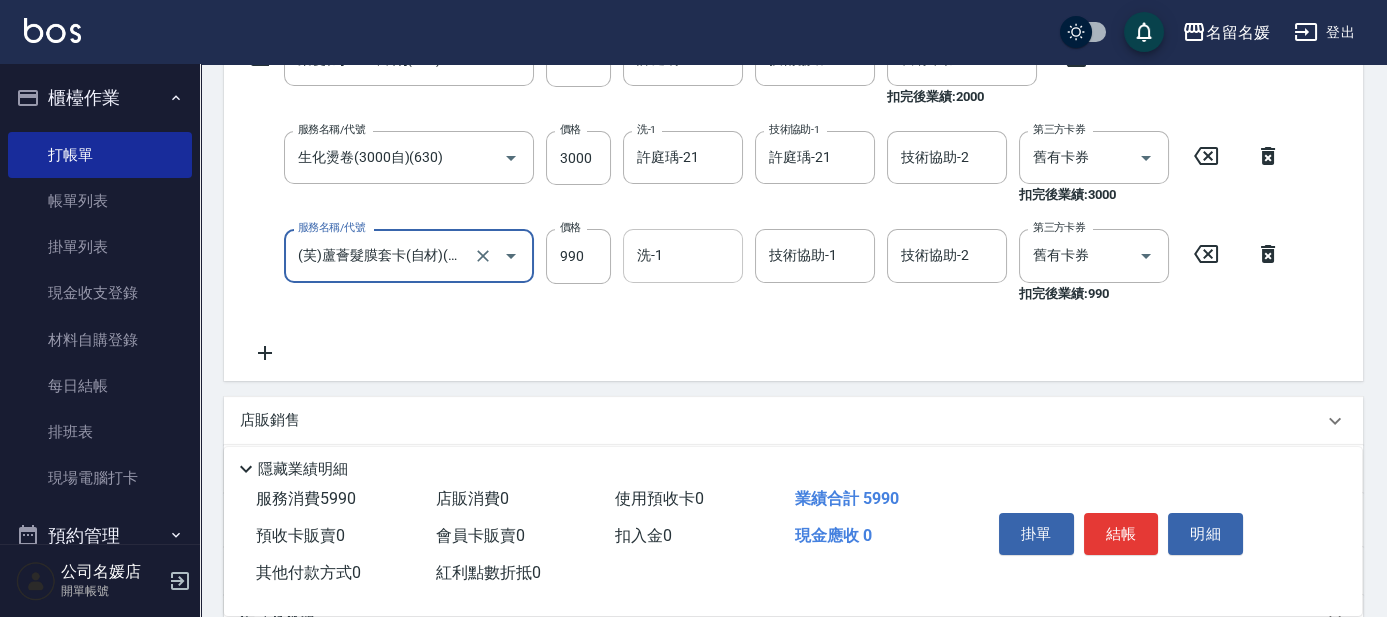 click on "洗-1" at bounding box center [683, 255] 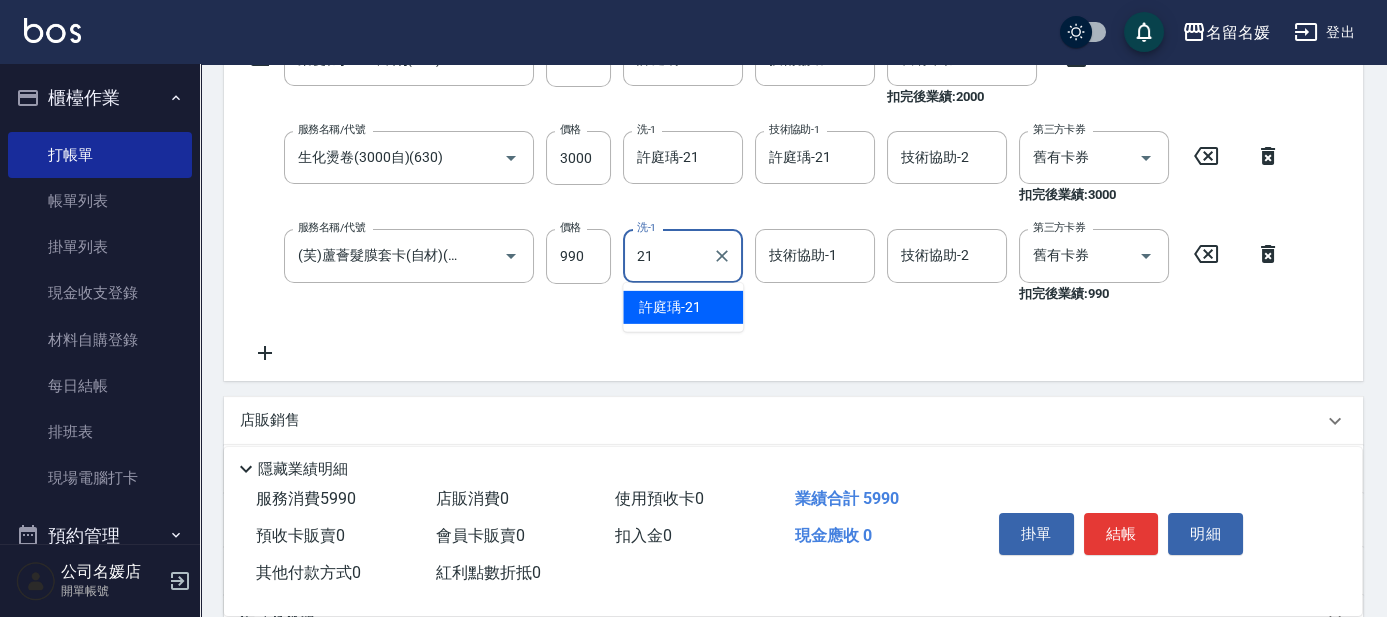 click on "[LASTNAME] -[NUMBER]" at bounding box center [670, 307] 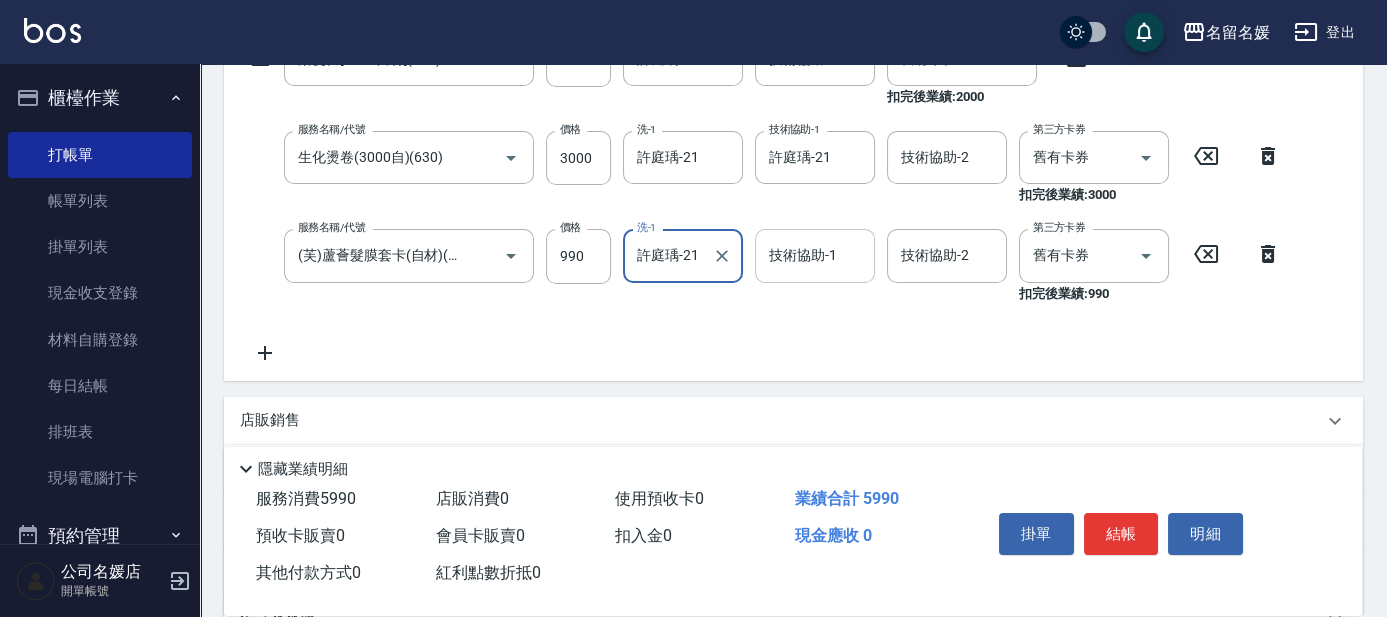 type on "許庭瑀-21" 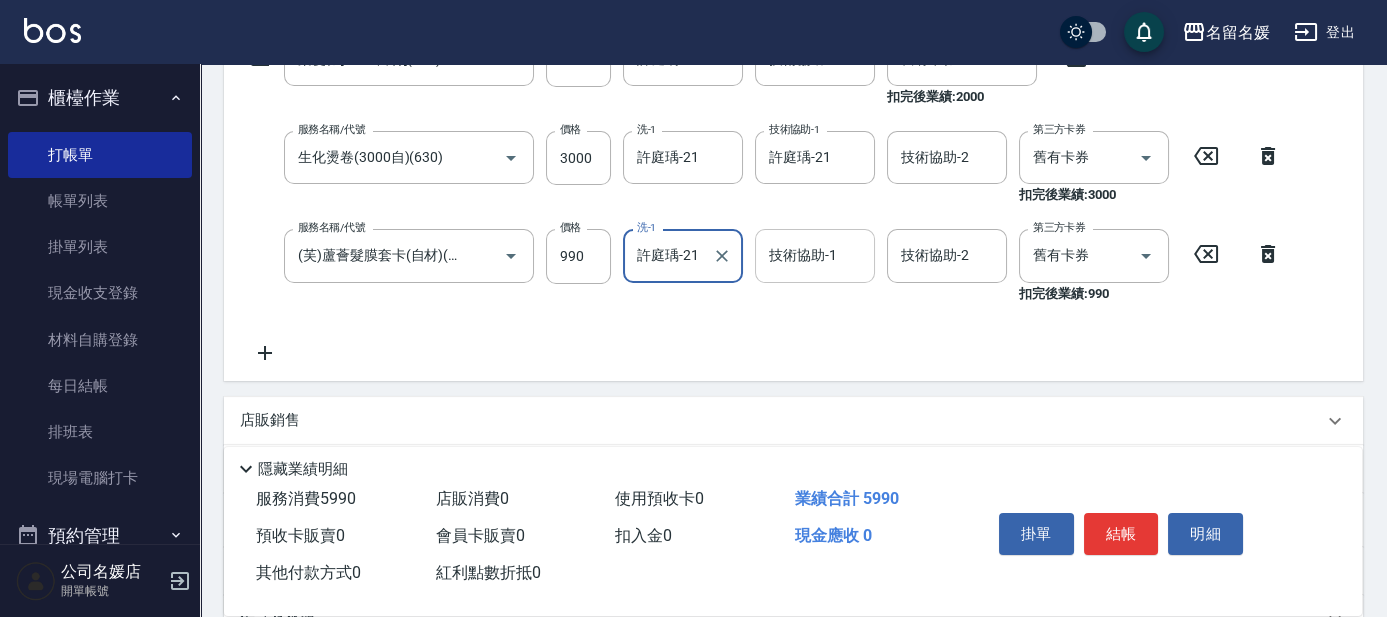 click on "技術協助-1 技術協助-1" at bounding box center (815, 255) 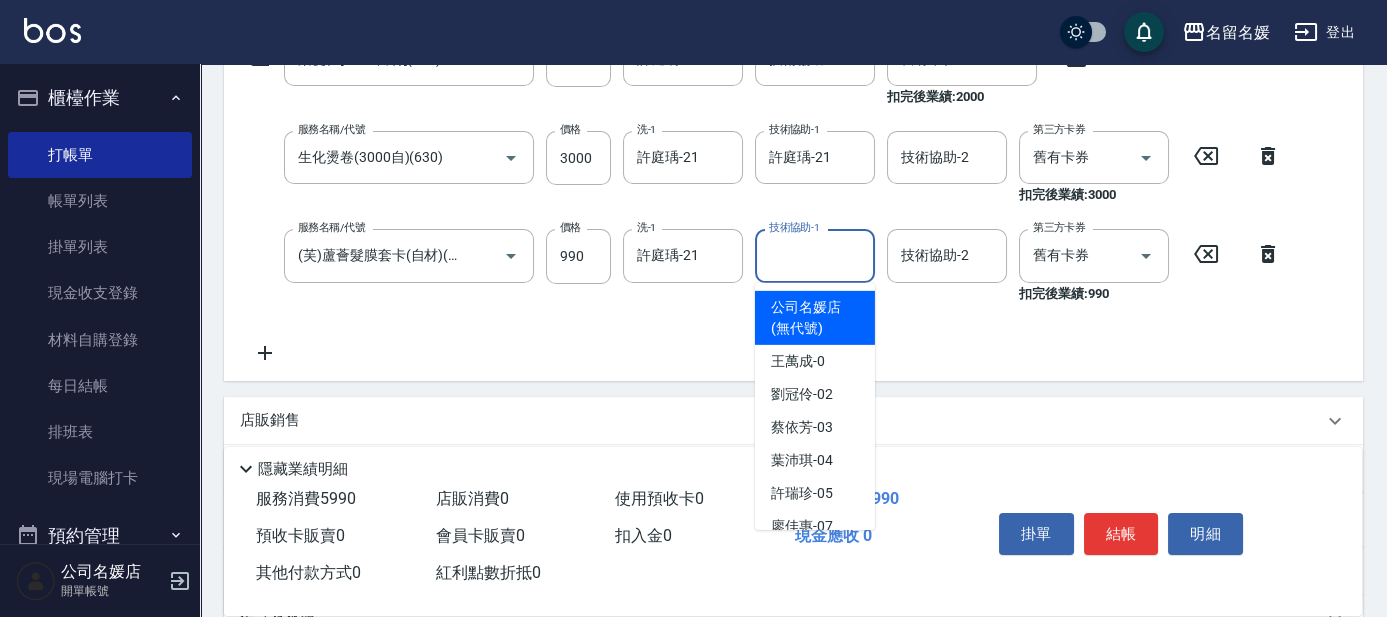 type on "3" 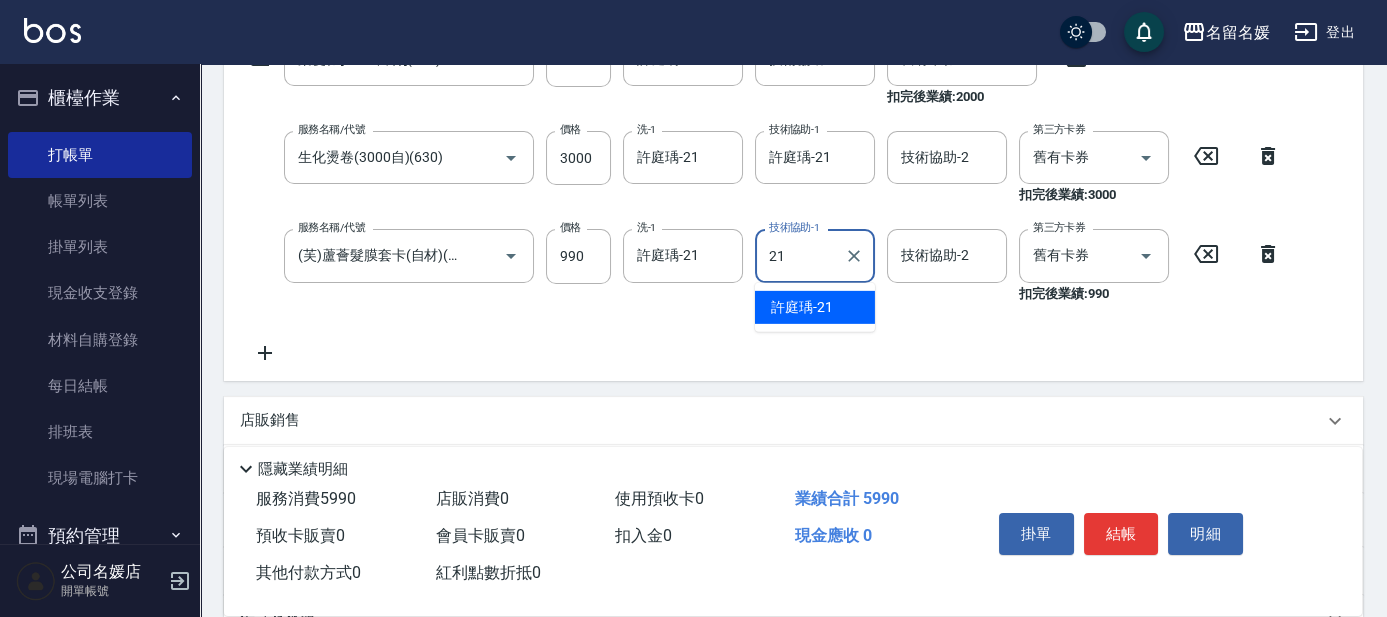 click on "[LASTNAME] -[NUMBER]" at bounding box center (802, 307) 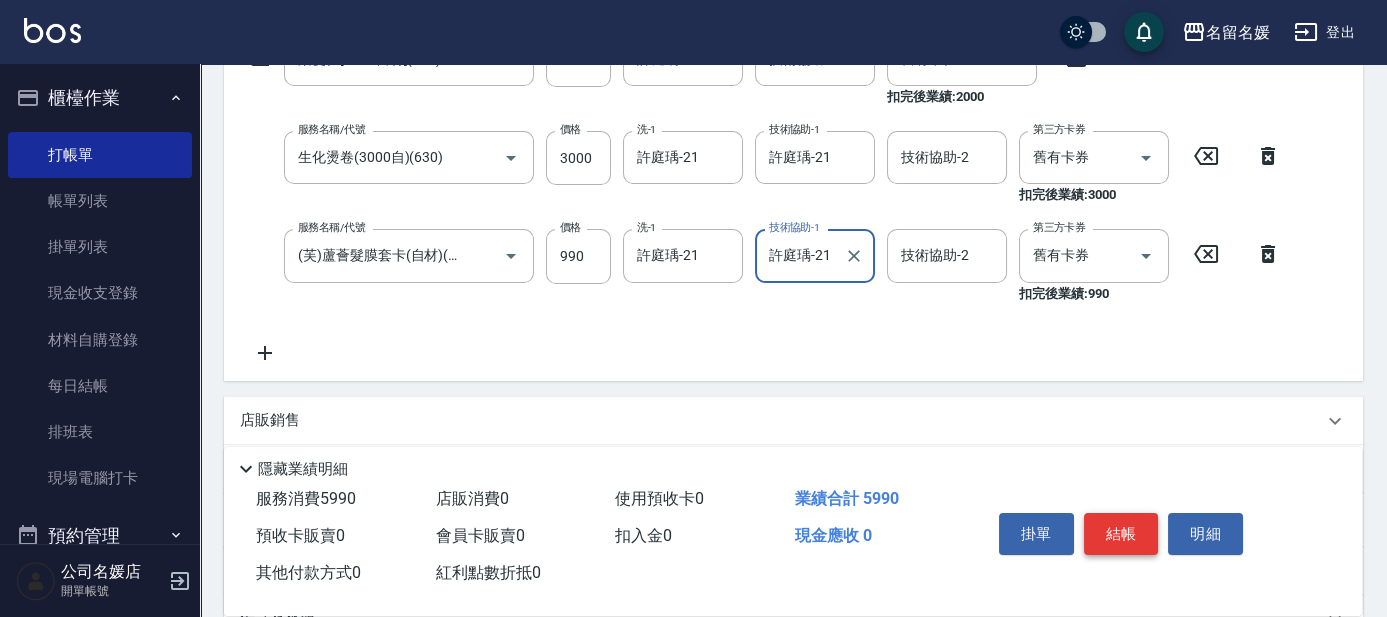 type on "許庭瑀-21" 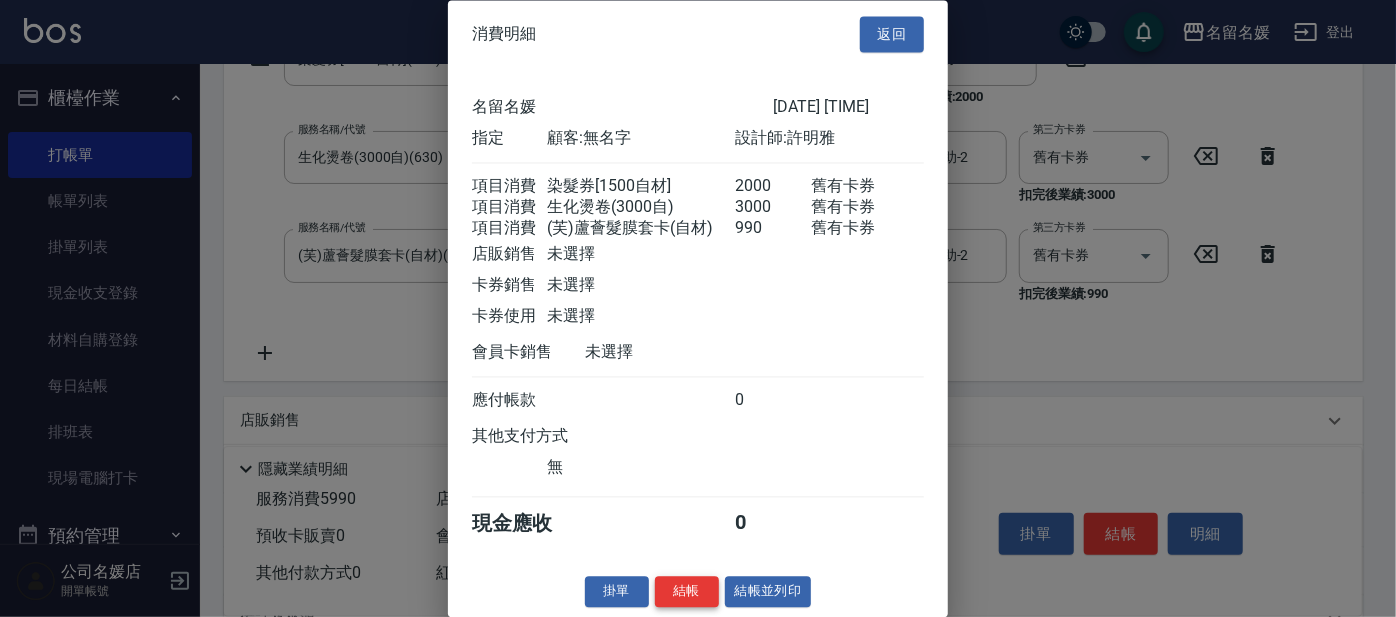 click on "結帳" at bounding box center (687, 592) 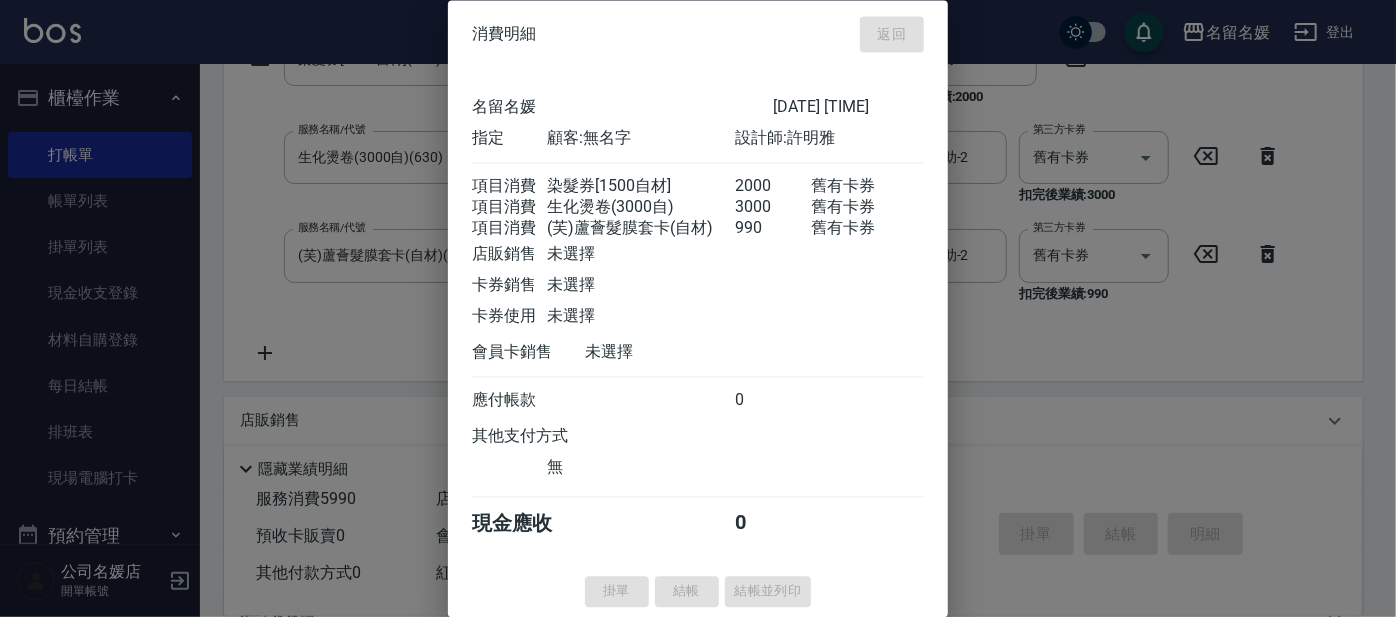 type 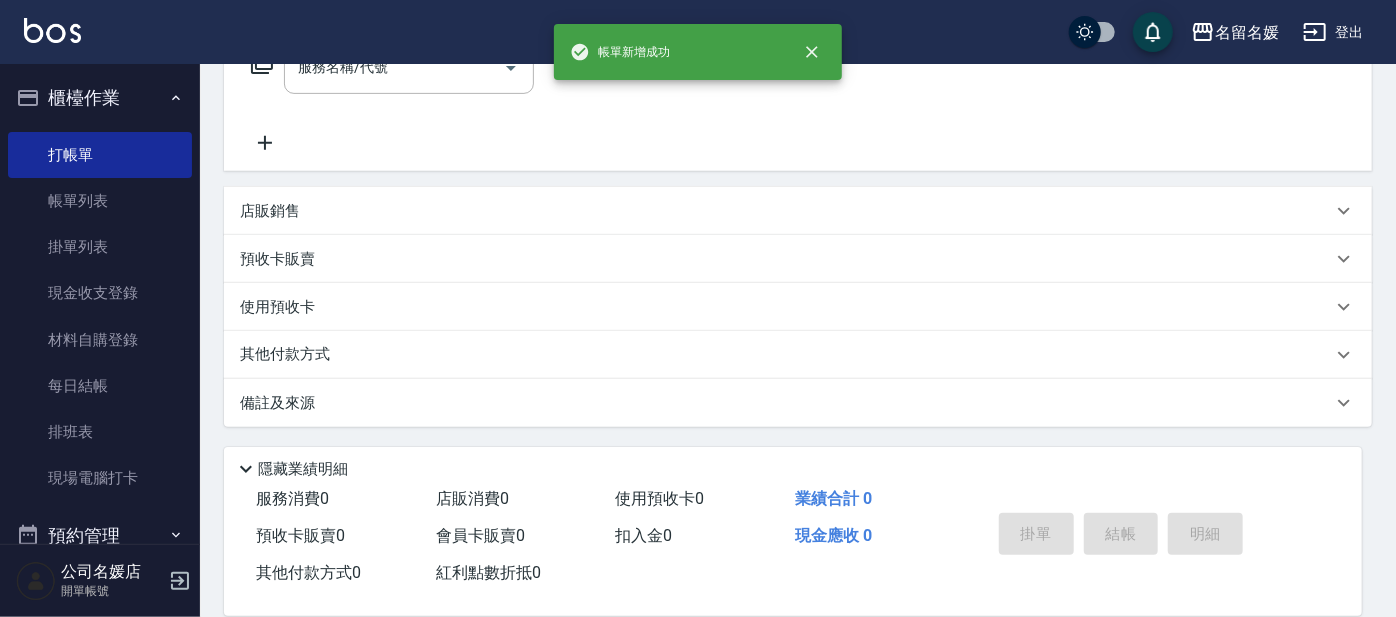 scroll, scrollTop: 0, scrollLeft: 0, axis: both 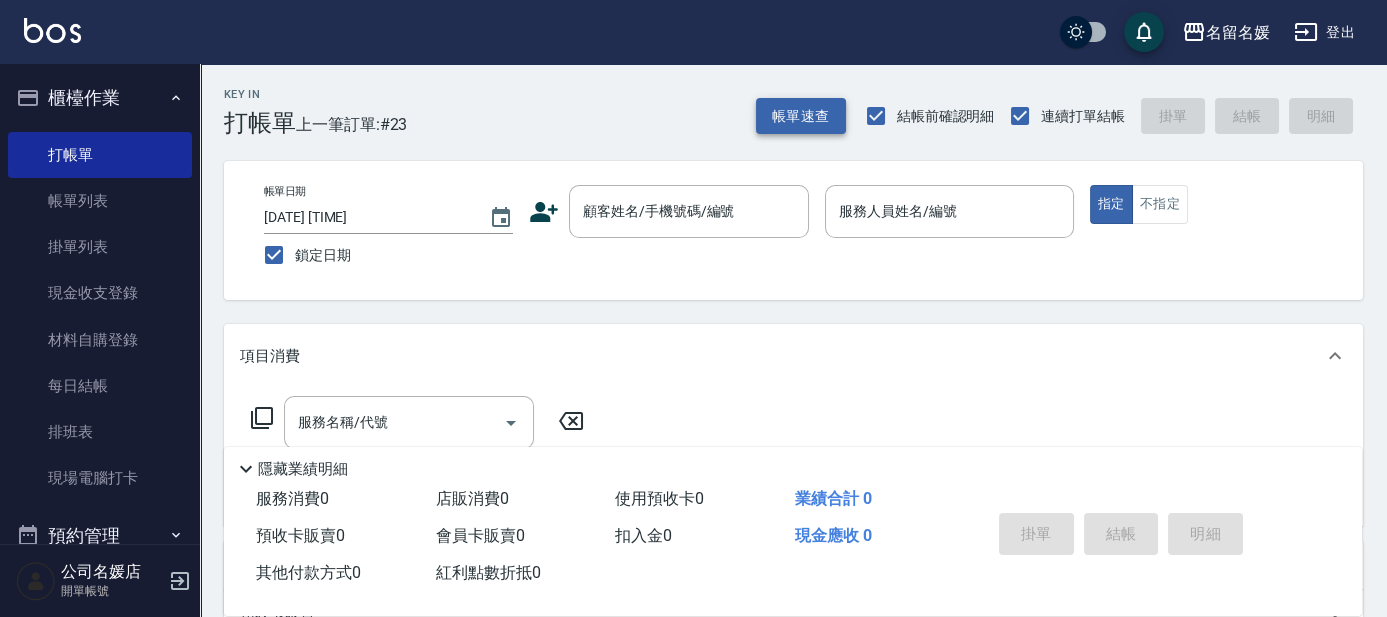 click on "帳單速查" at bounding box center [801, 116] 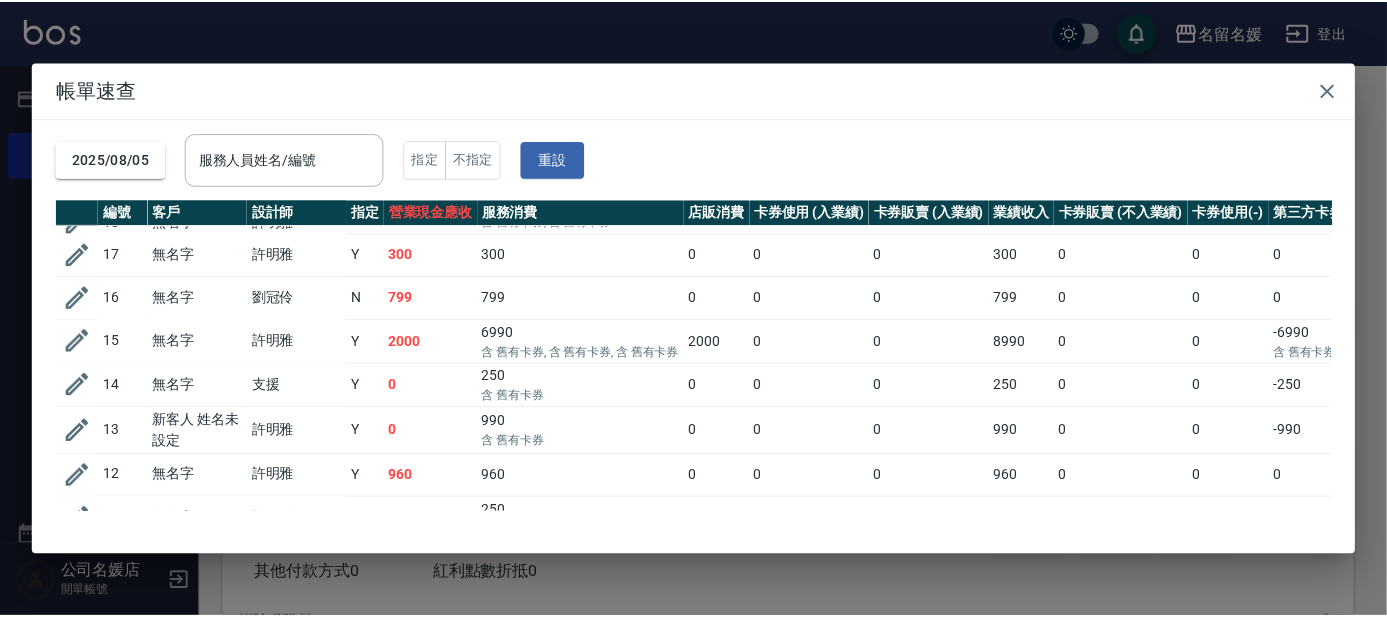 scroll, scrollTop: 272, scrollLeft: 0, axis: vertical 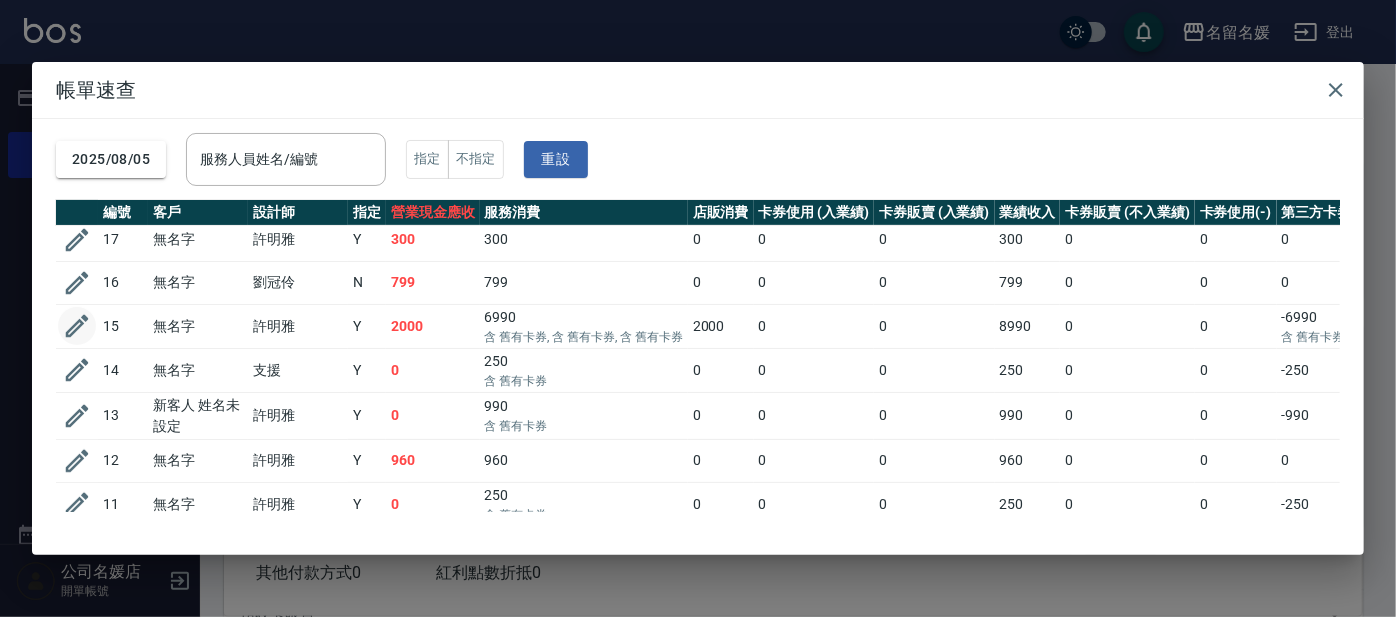 click 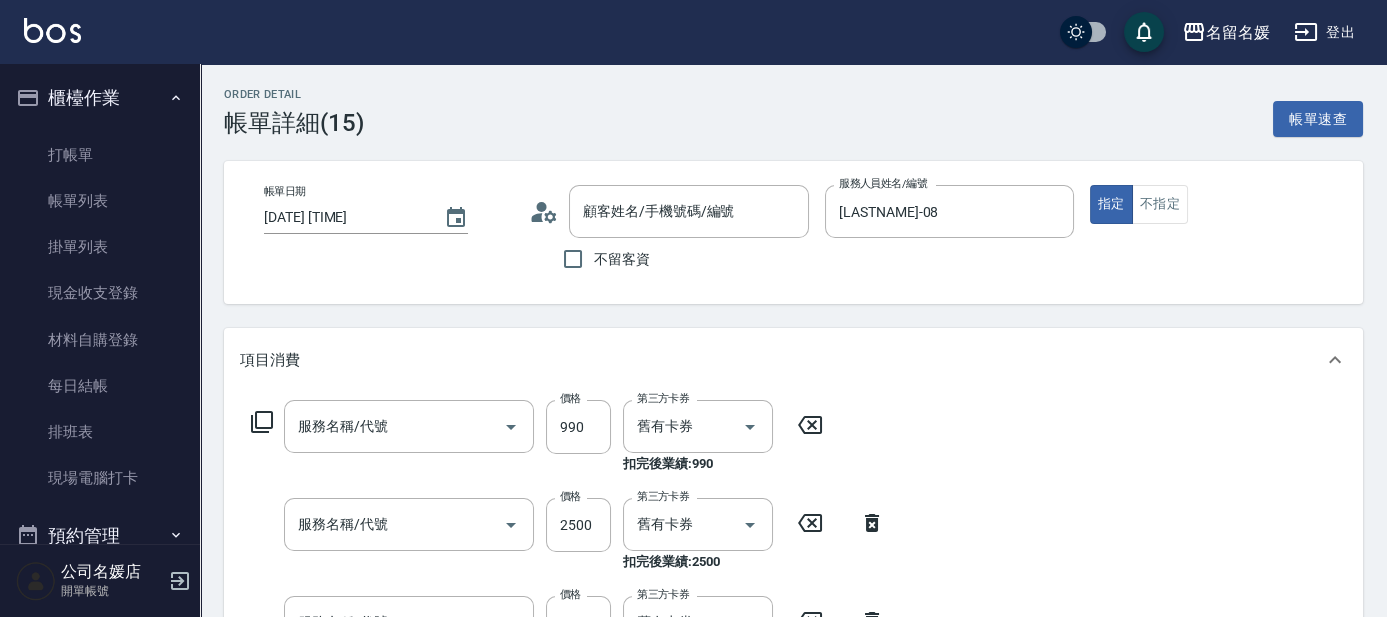 type on "[DATE] [TIME]" 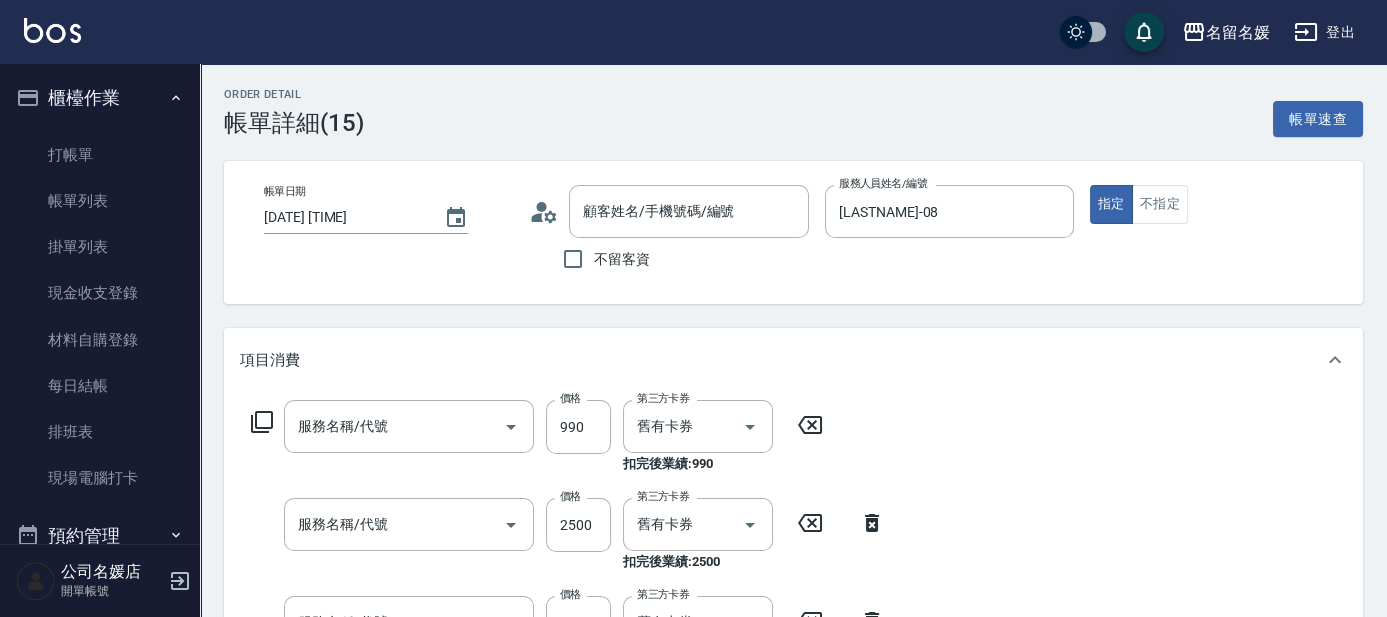 type on "[LASTNAME]-08" 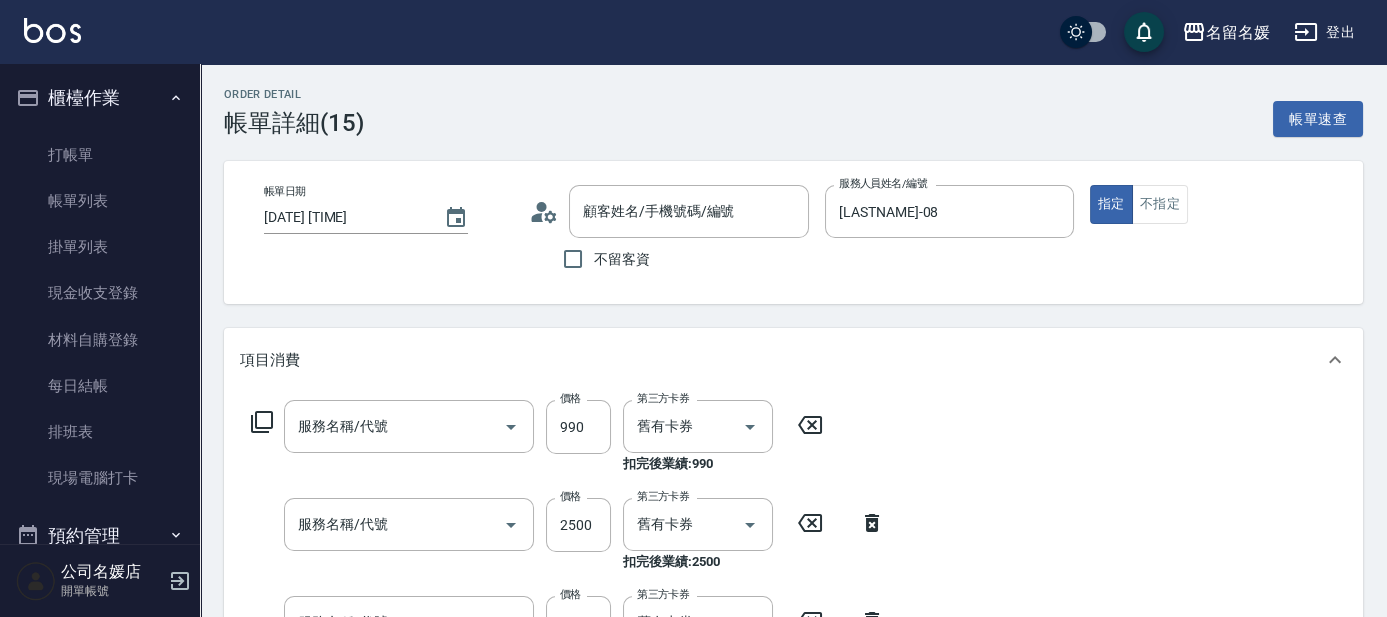 scroll, scrollTop: 648, scrollLeft: 0, axis: vertical 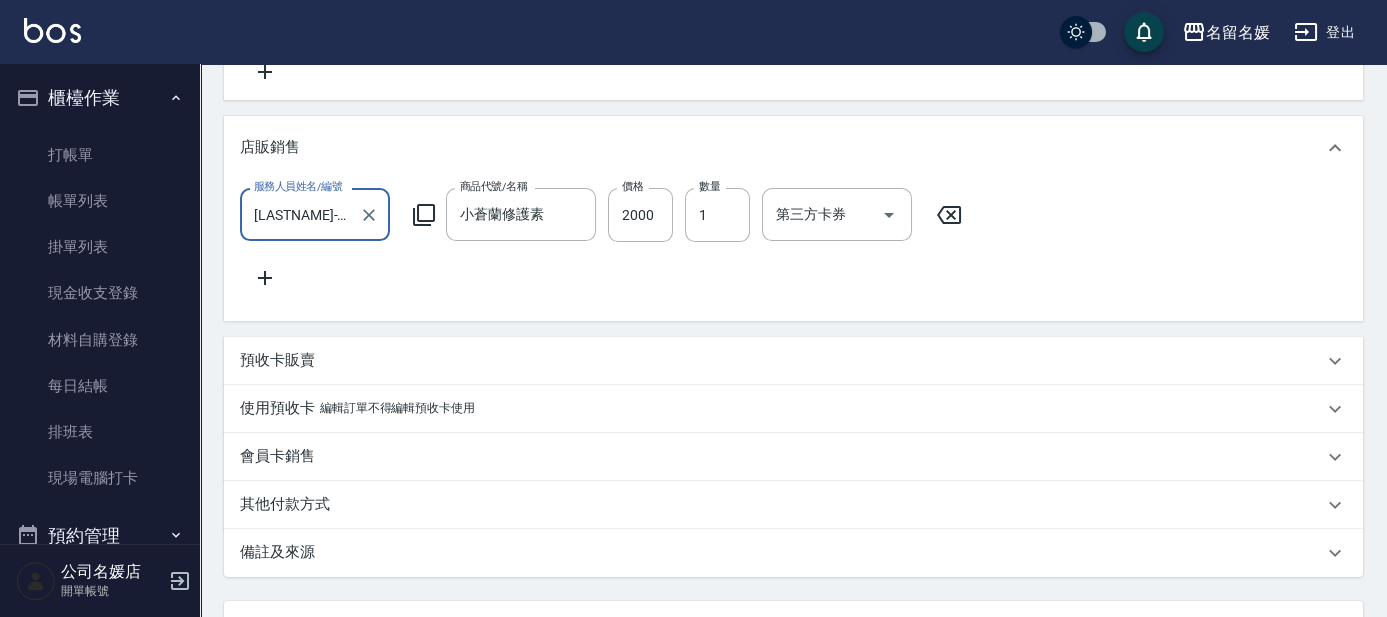 type on "(芙)蘆薈髮膜套卡(自材)(639)" 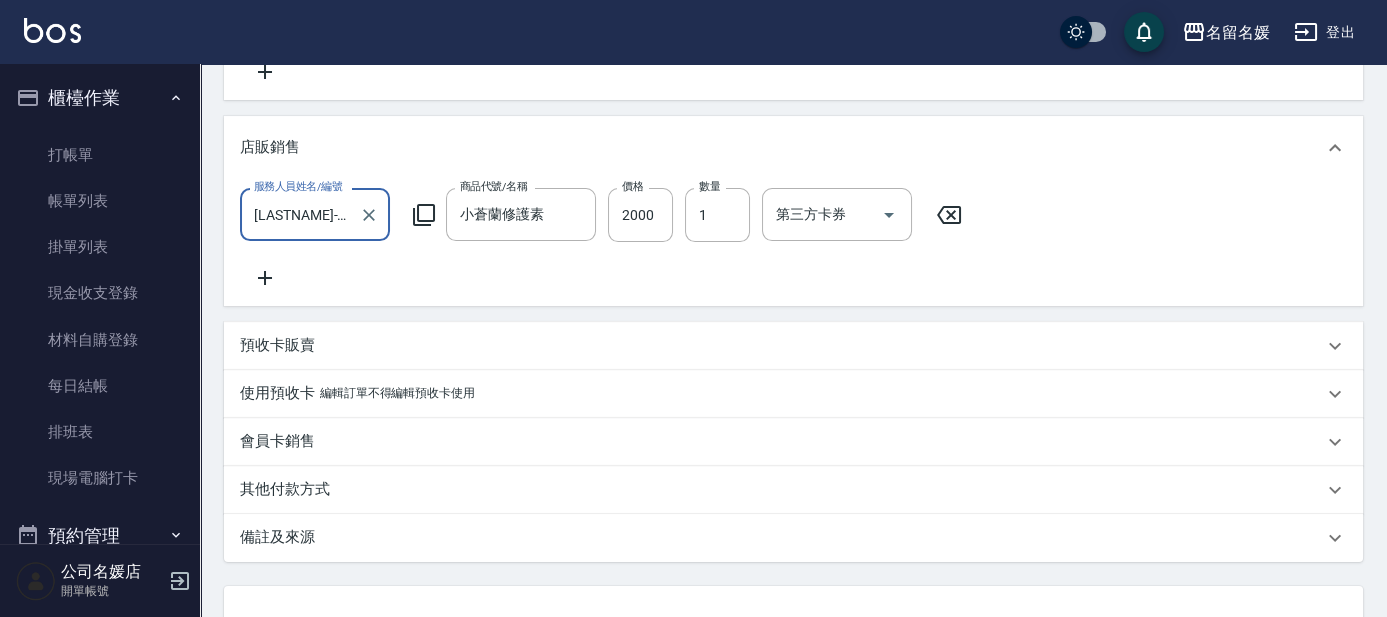 scroll, scrollTop: 376, scrollLeft: 0, axis: vertical 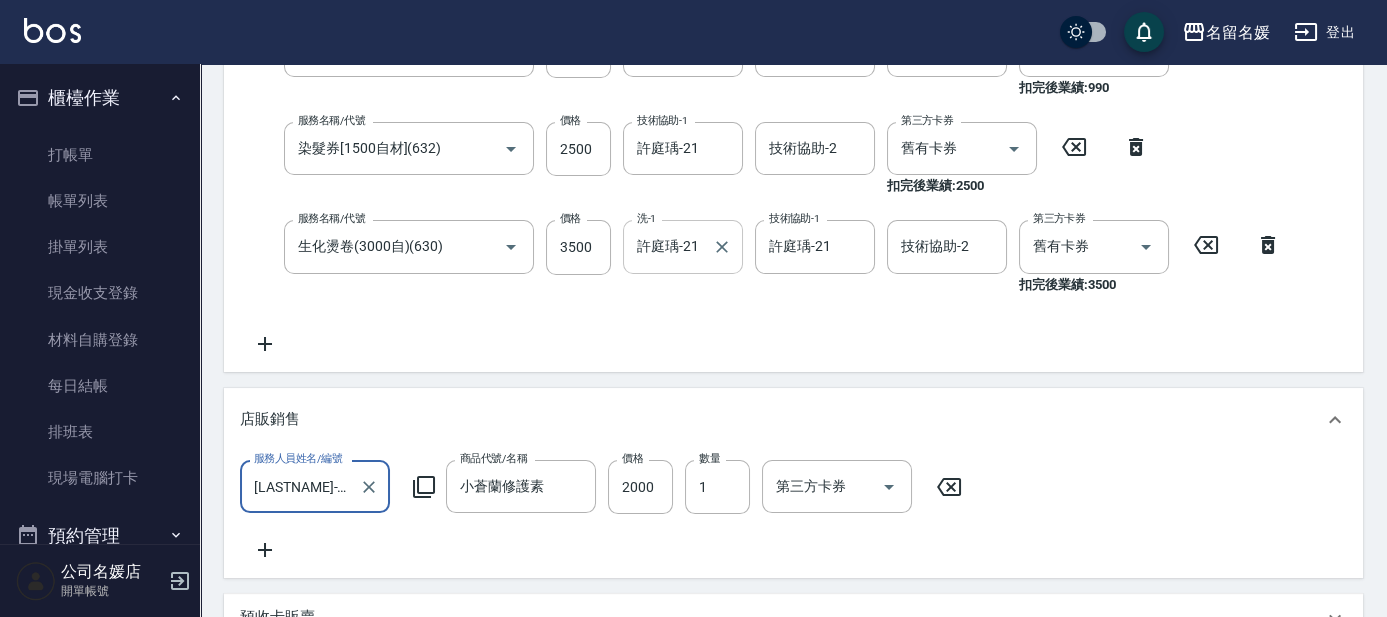 type on "無名字/02/null" 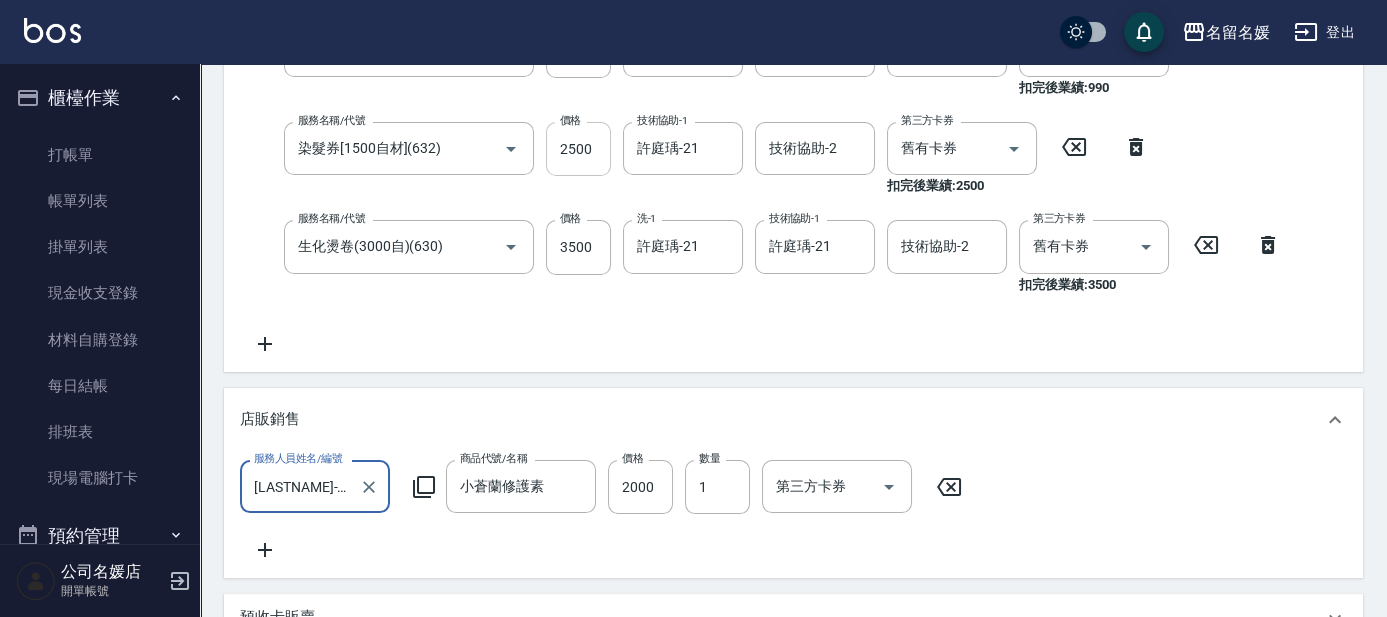 click on "2500" at bounding box center [578, 149] 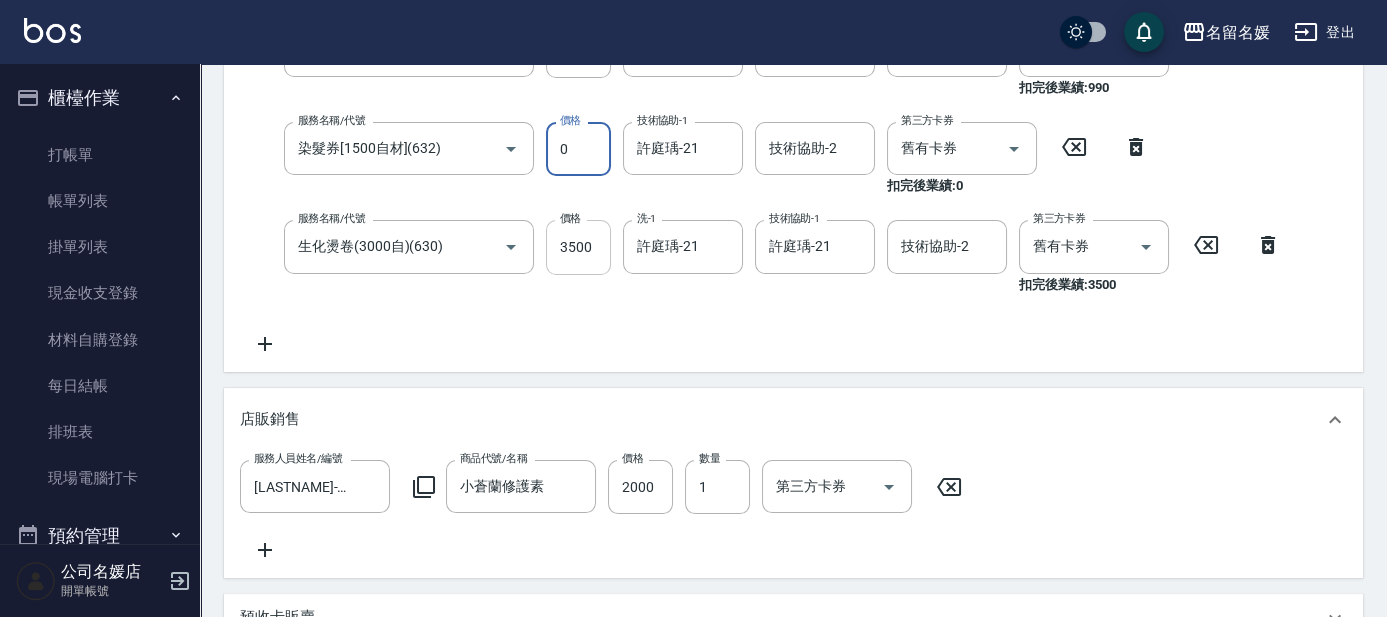 type on "0" 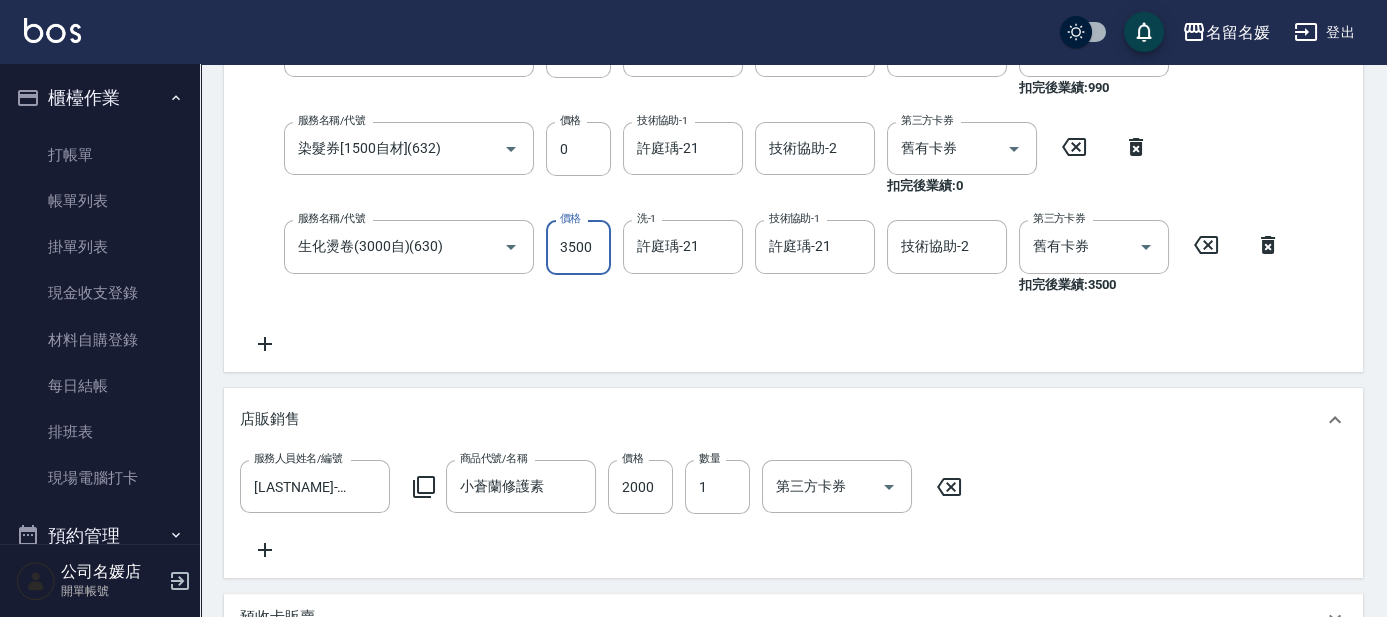 click on "3500" at bounding box center [578, 247] 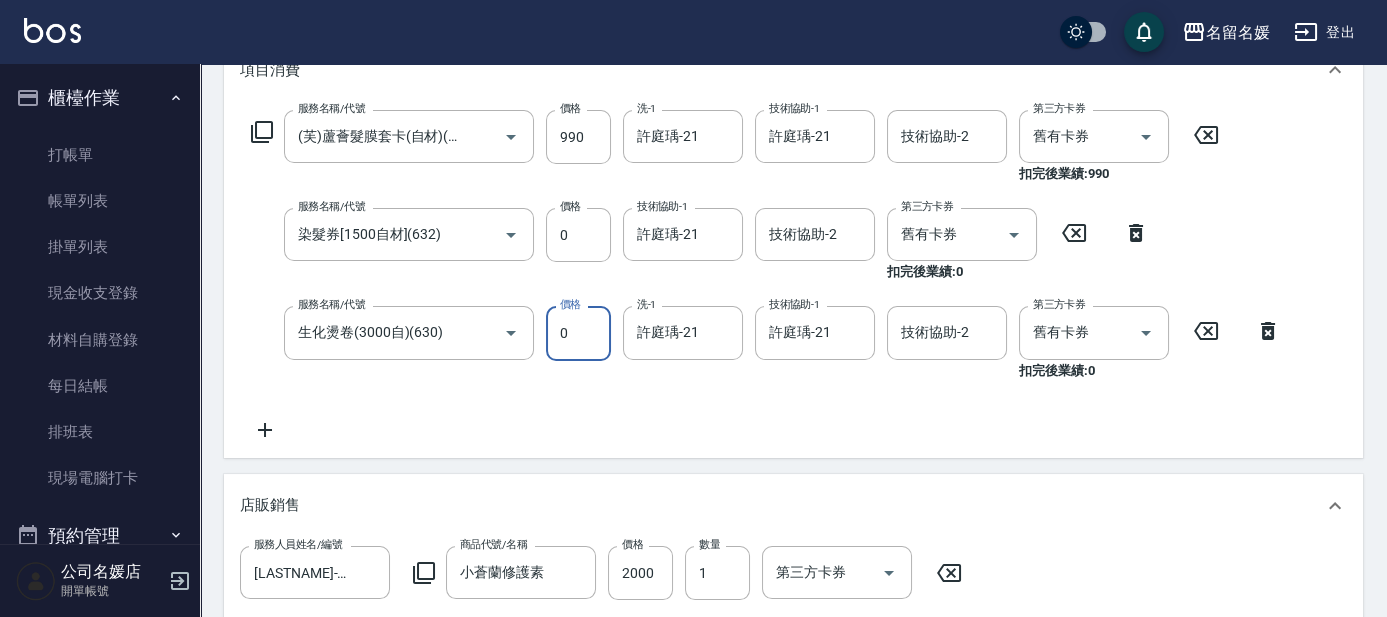 scroll, scrollTop: 285, scrollLeft: 0, axis: vertical 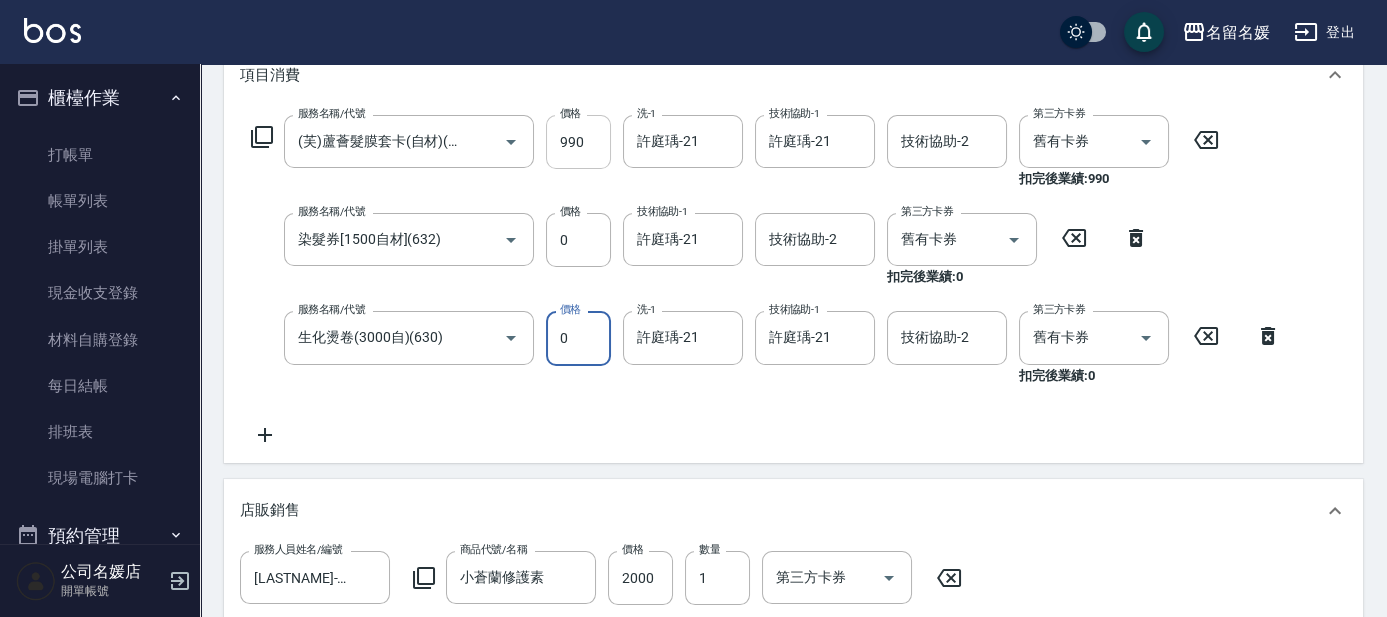 type on "0" 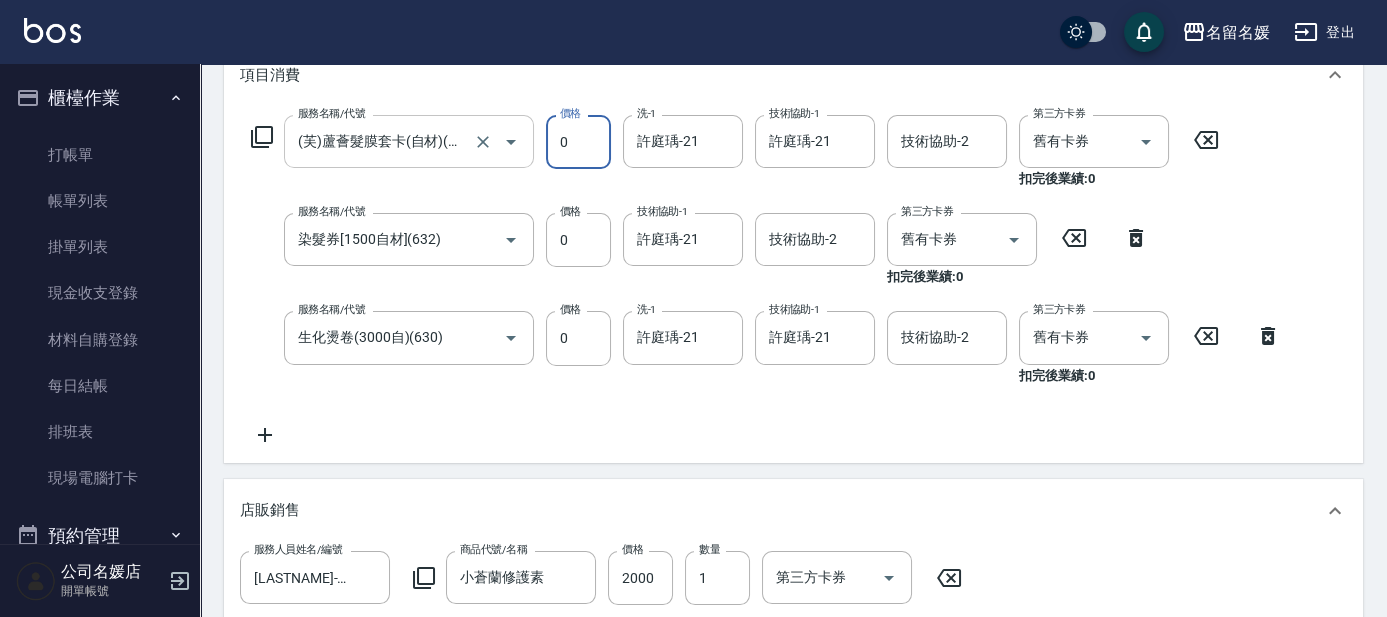 type on "0" 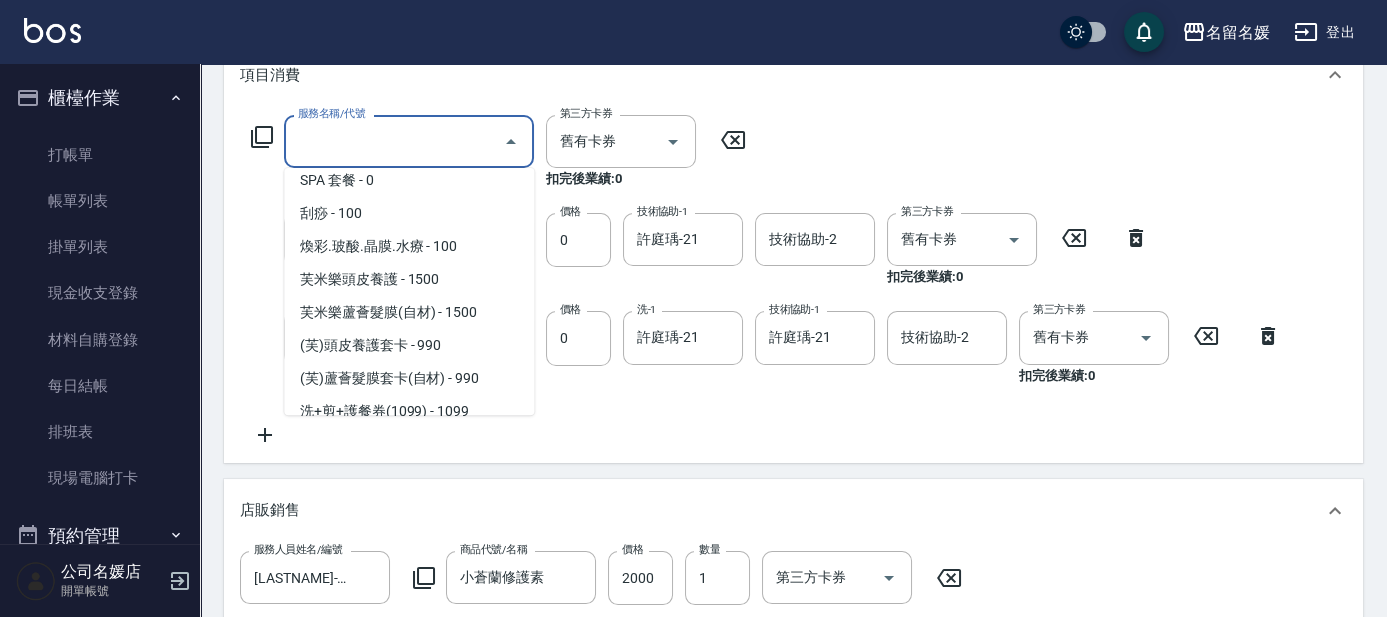 scroll, scrollTop: 8, scrollLeft: 0, axis: vertical 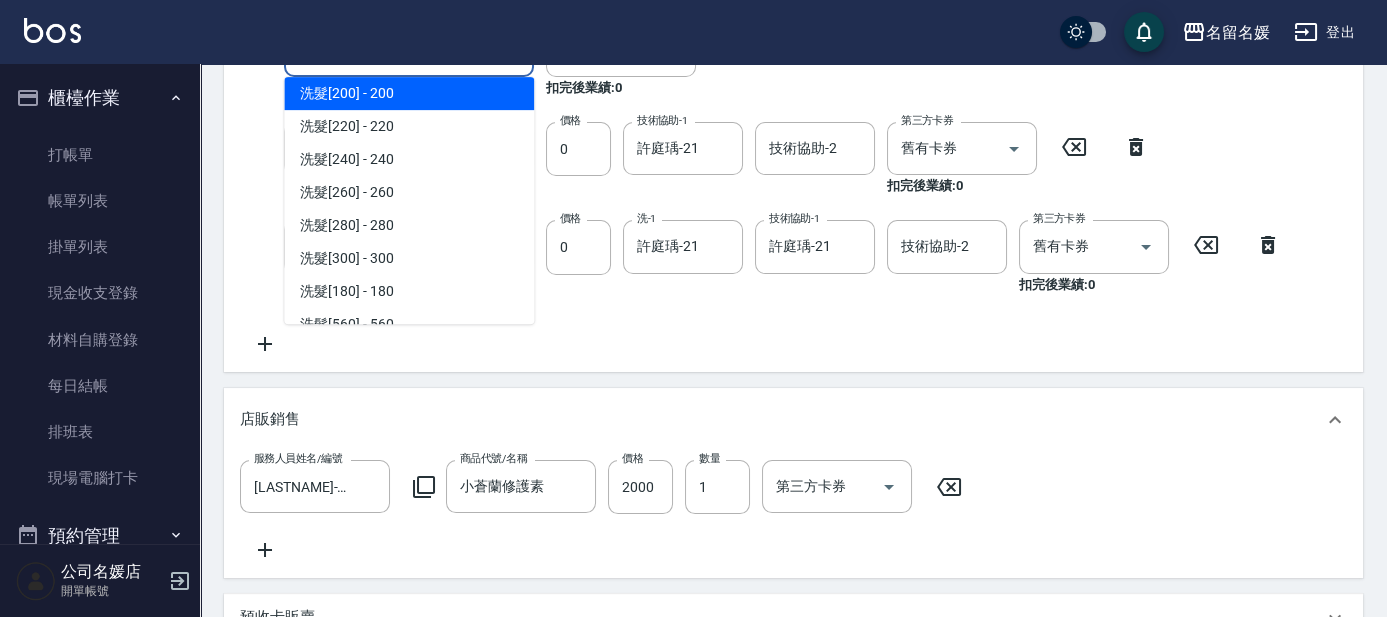 type 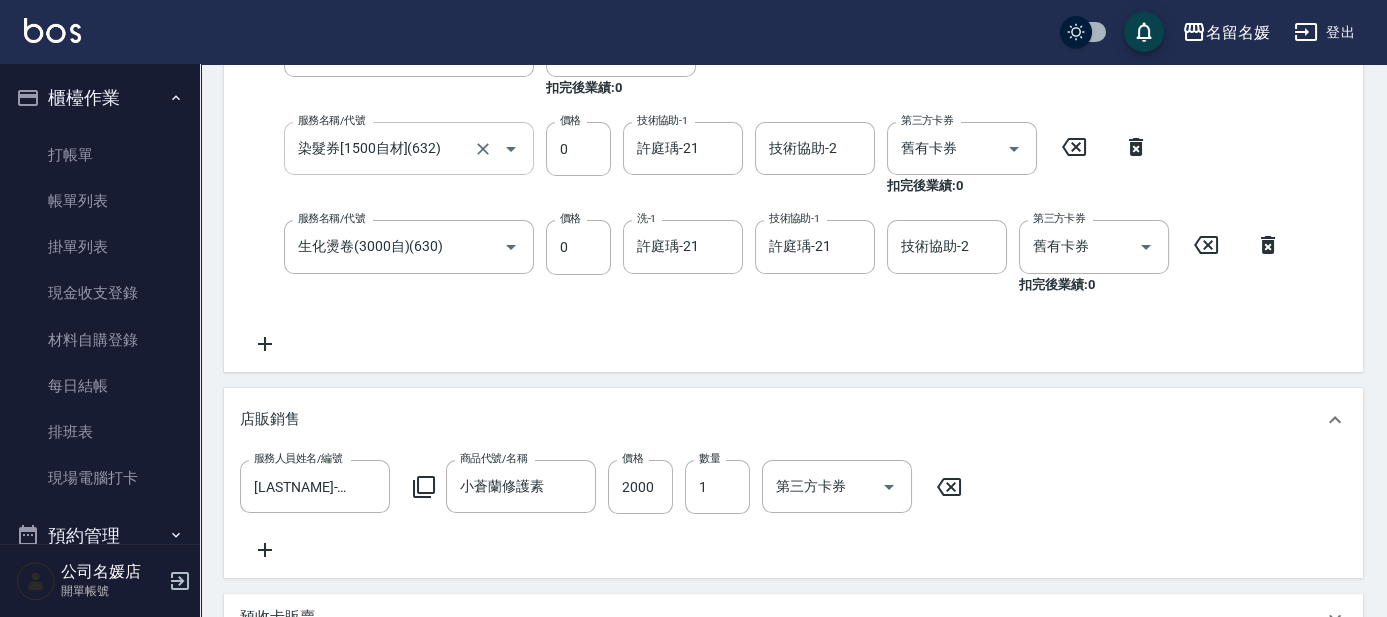 click on "染髮券[1500自材](632)" at bounding box center (381, 148) 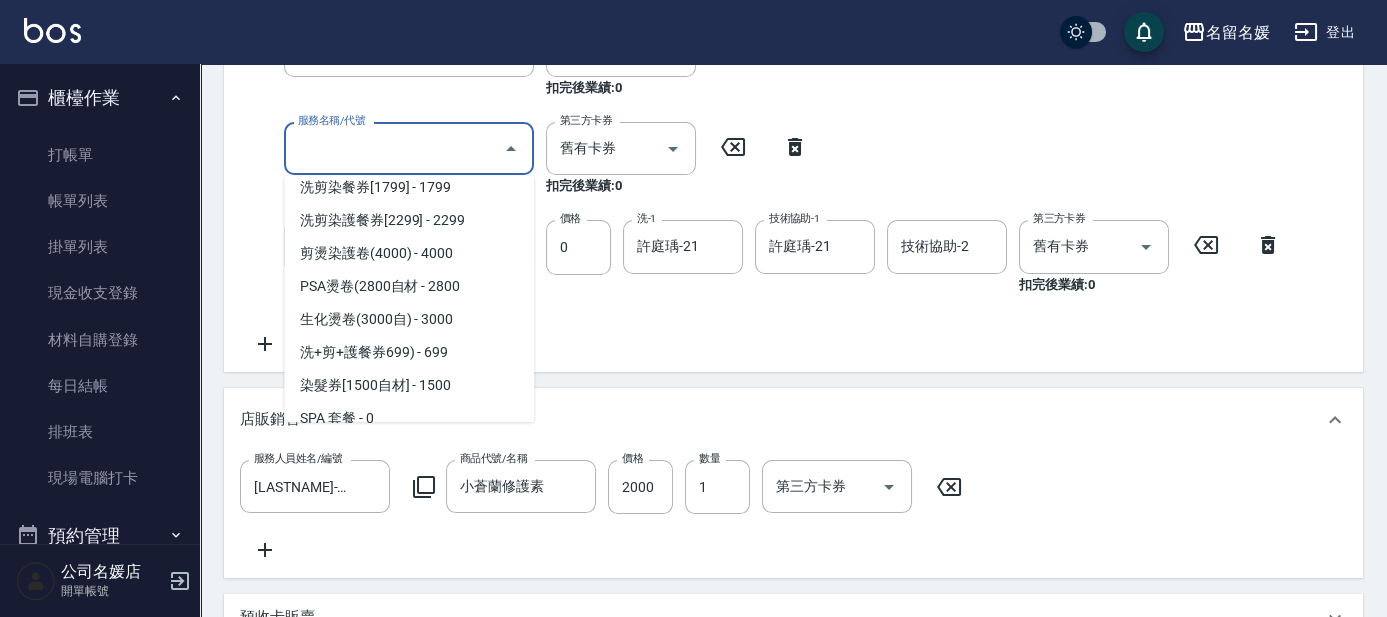 scroll, scrollTop: 8, scrollLeft: 0, axis: vertical 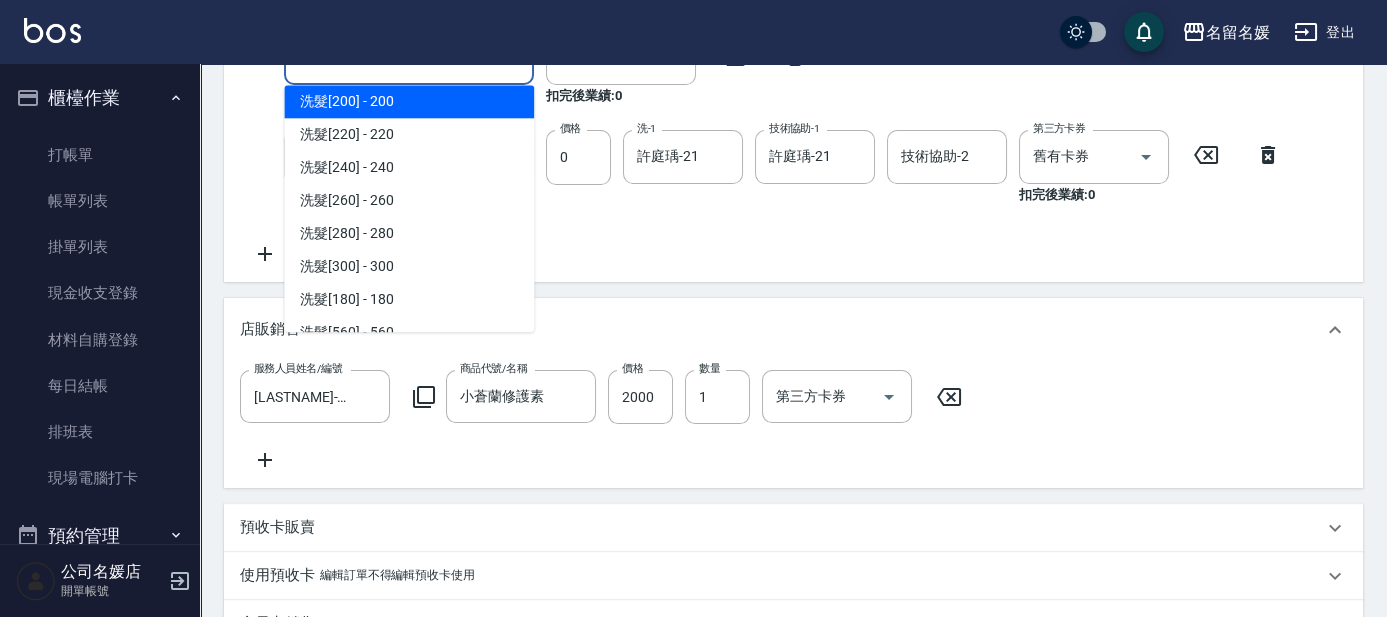 type 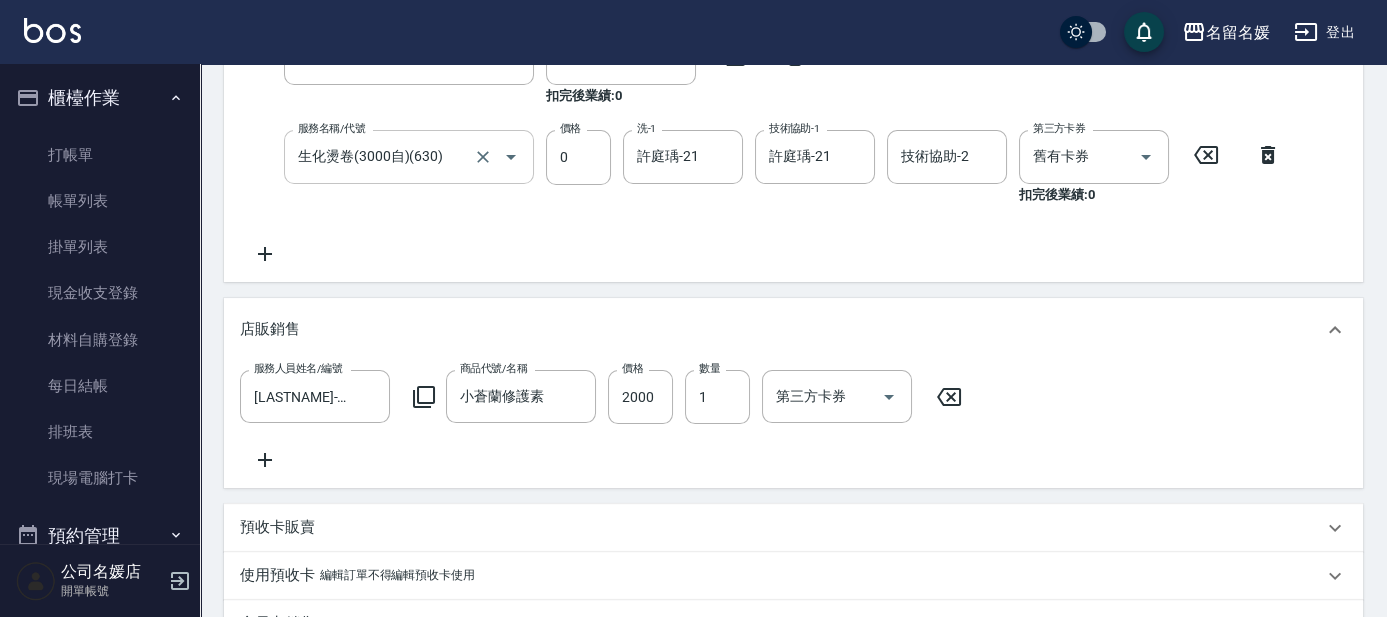 click at bounding box center [497, 156] 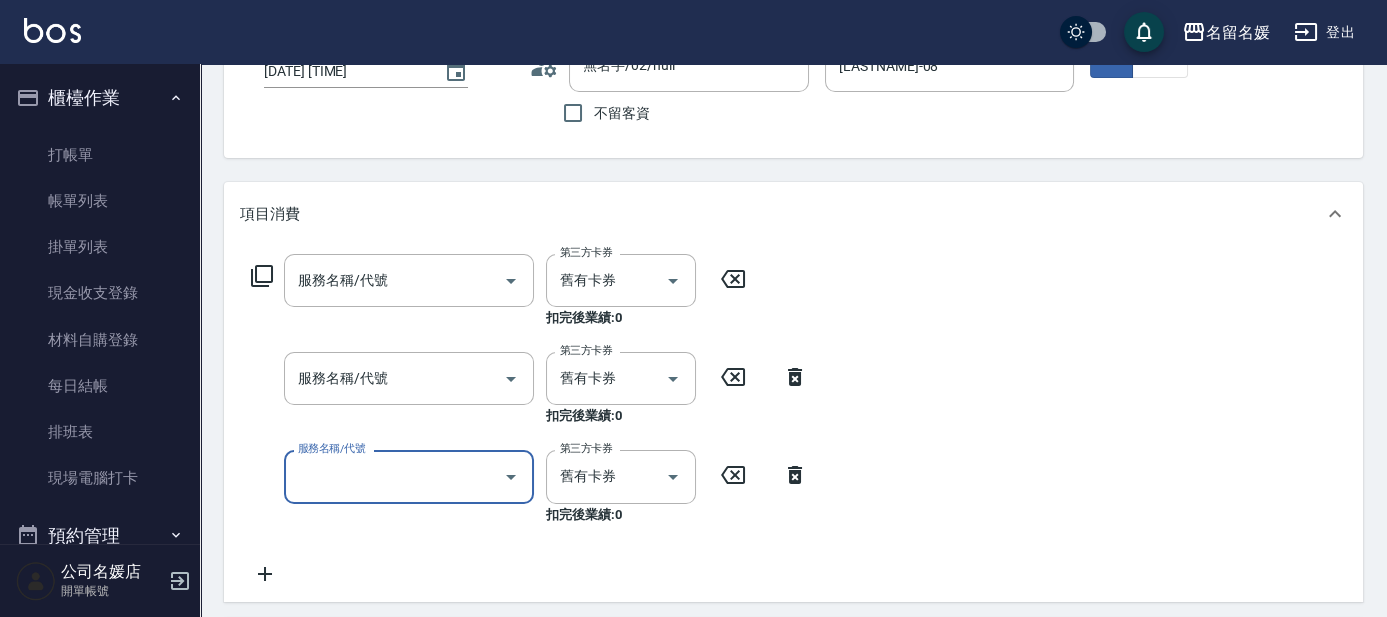 scroll, scrollTop: 103, scrollLeft: 0, axis: vertical 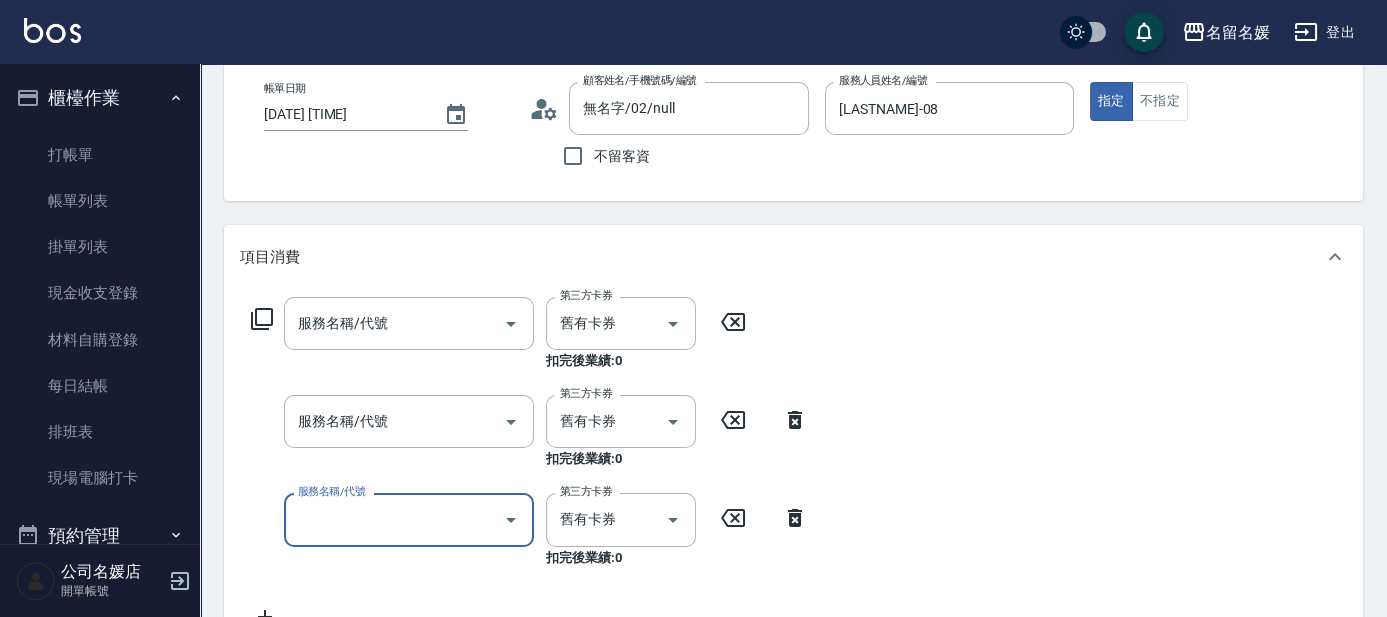 click on "服務名稱/代號 服務名稱/代號" at bounding box center [409, 334] 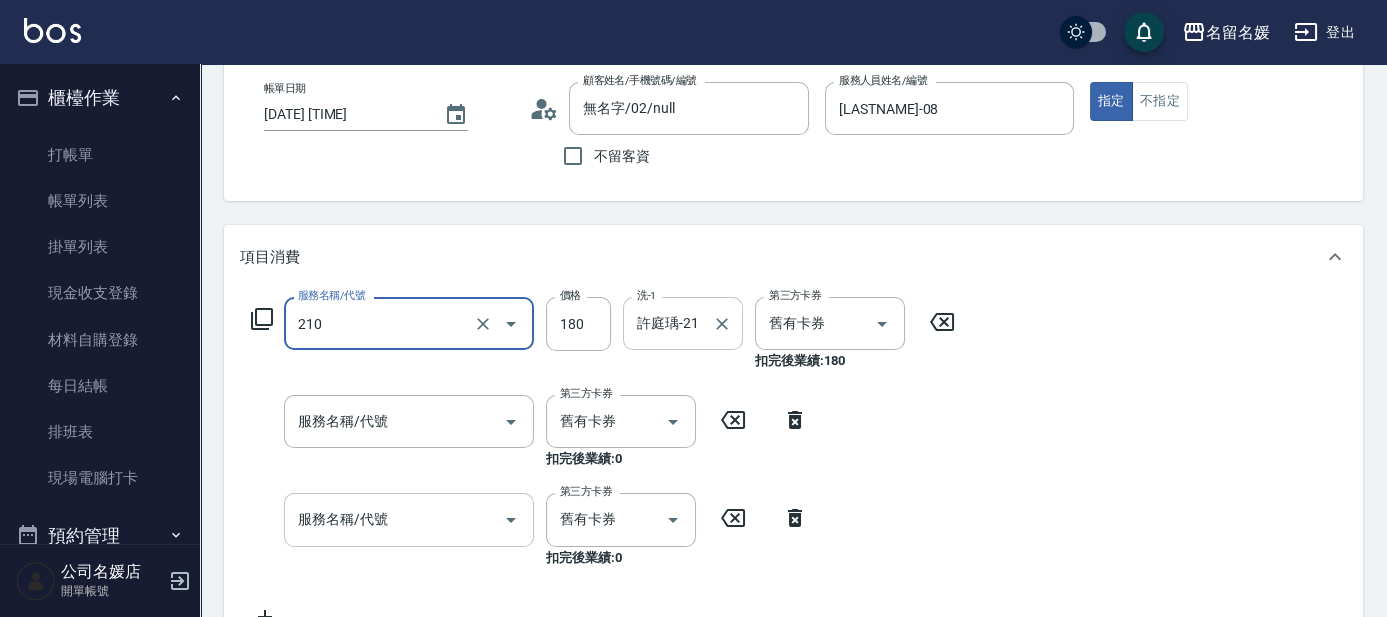 click on "許庭瑀-21" at bounding box center [668, 323] 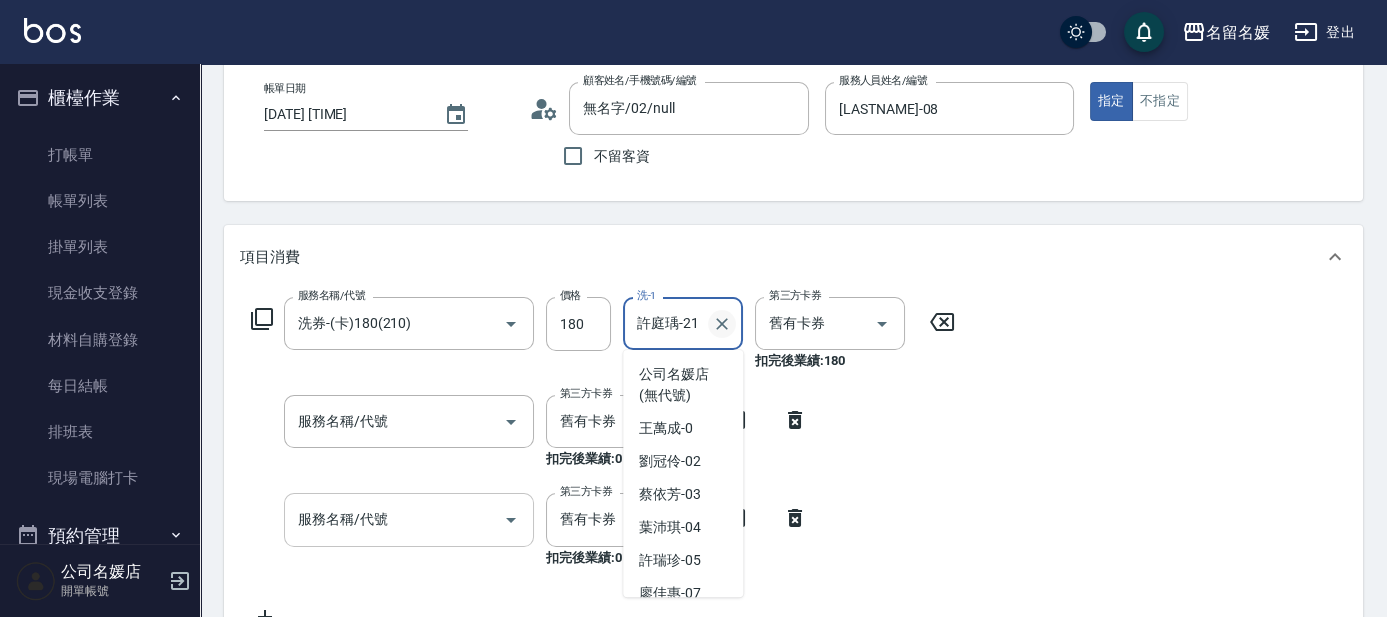 scroll, scrollTop: 112, scrollLeft: 0, axis: vertical 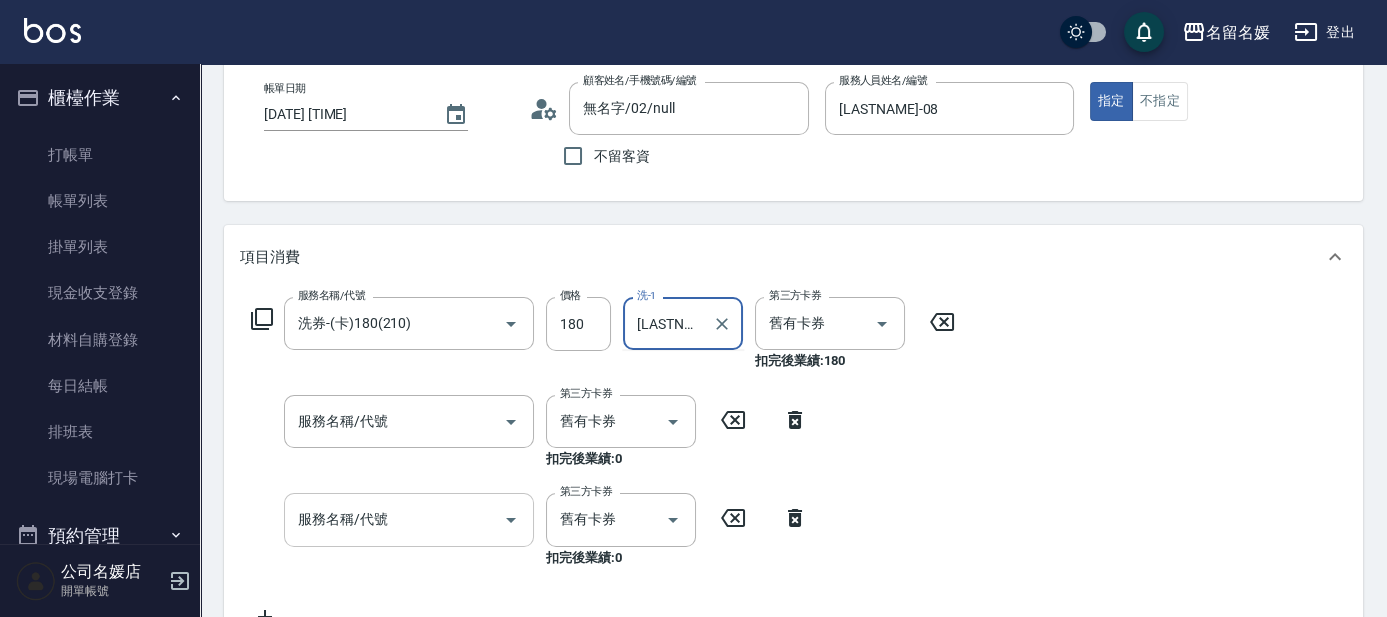 type on "許" 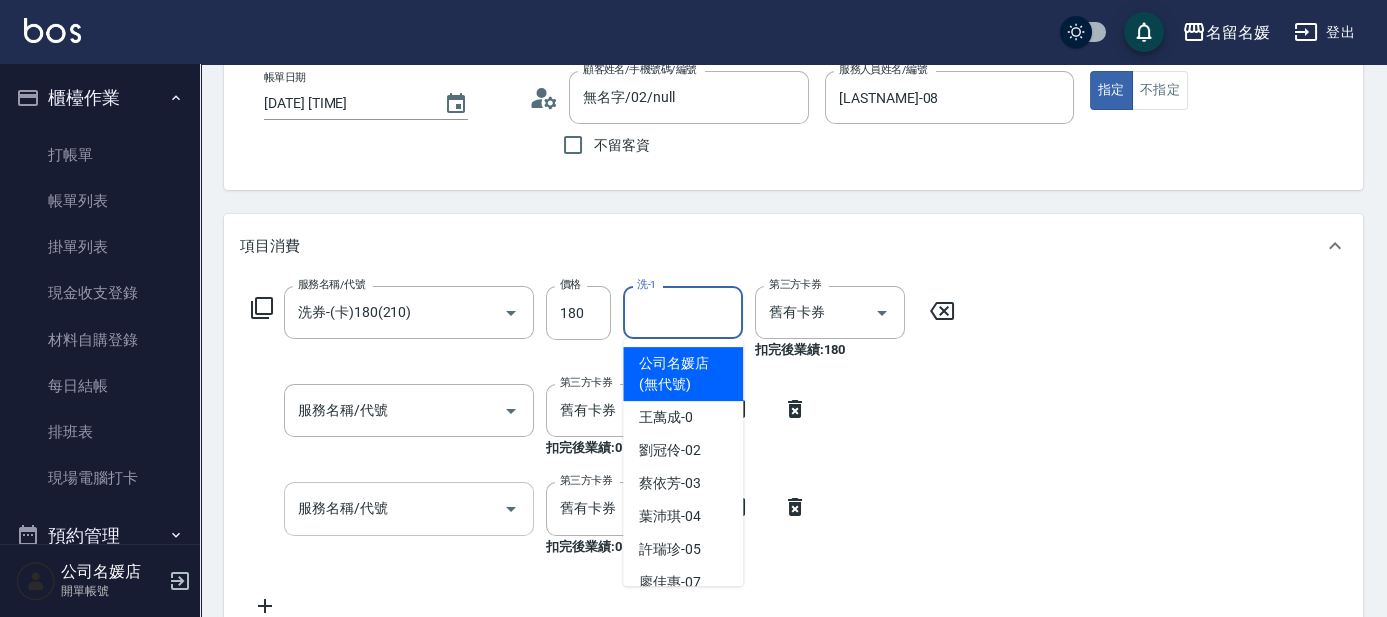 scroll, scrollTop: 103, scrollLeft: 0, axis: vertical 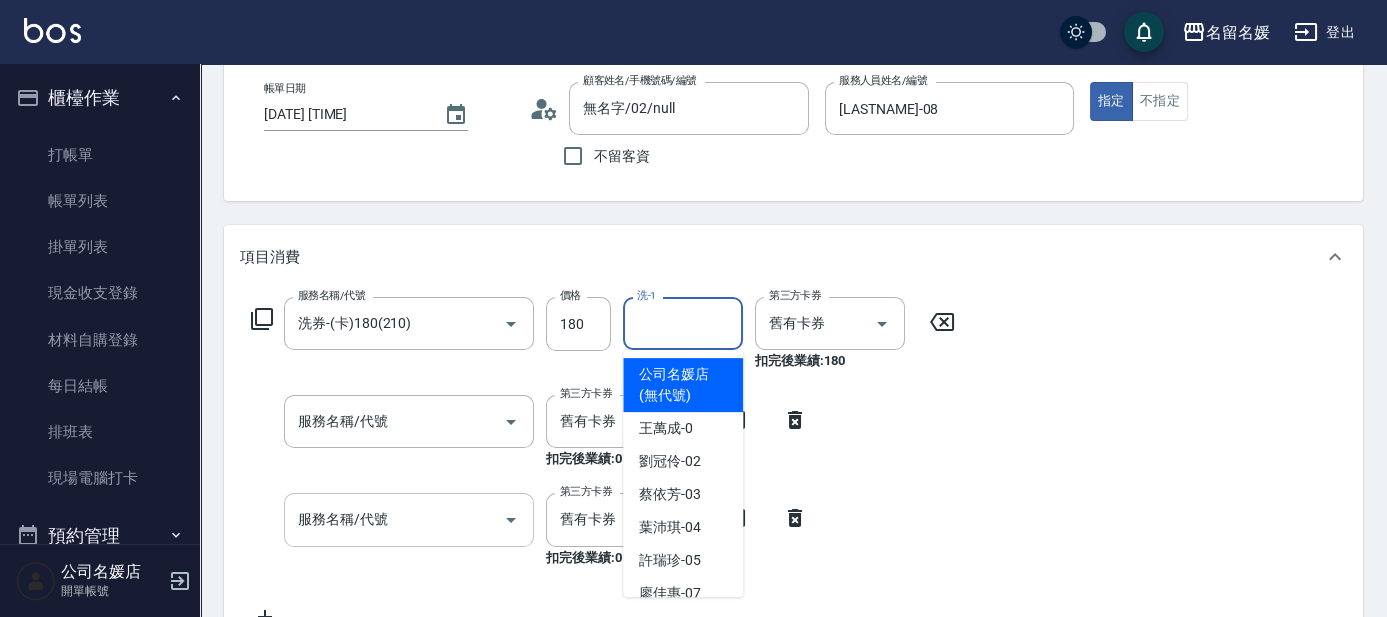 click on "服務名稱/代號 洗券-(卡)180(210) 服務名稱/代號 價格 180 價格 洗-1 洗-1 第三方卡券 舊有卡券 第三方卡券 扣完後業績: 180 服務名稱/代號 服務名稱/代號 第三方卡券 舊有卡券 第三方卡券 扣完後業績: 0 服務名稱/代號 服務名稱/代號 第三方卡券 舊有卡券 第三方卡券 扣完後業績: 0" at bounding box center [793, 466] 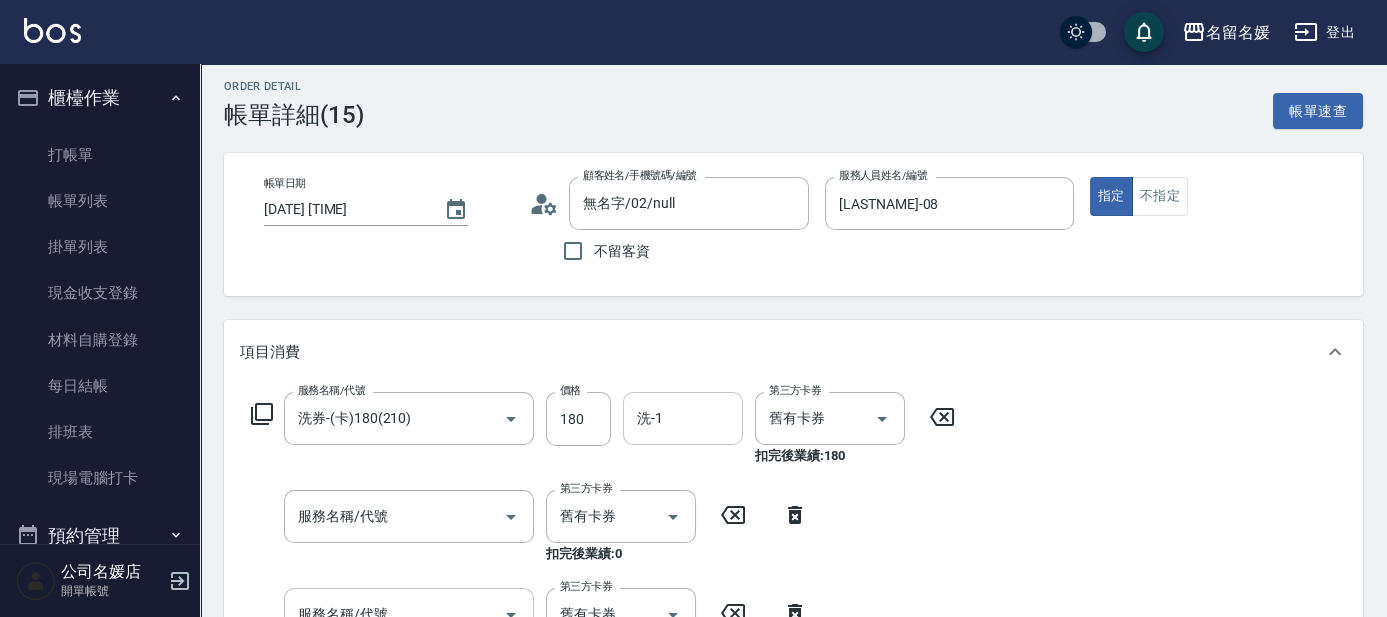 scroll, scrollTop: 0, scrollLeft: 0, axis: both 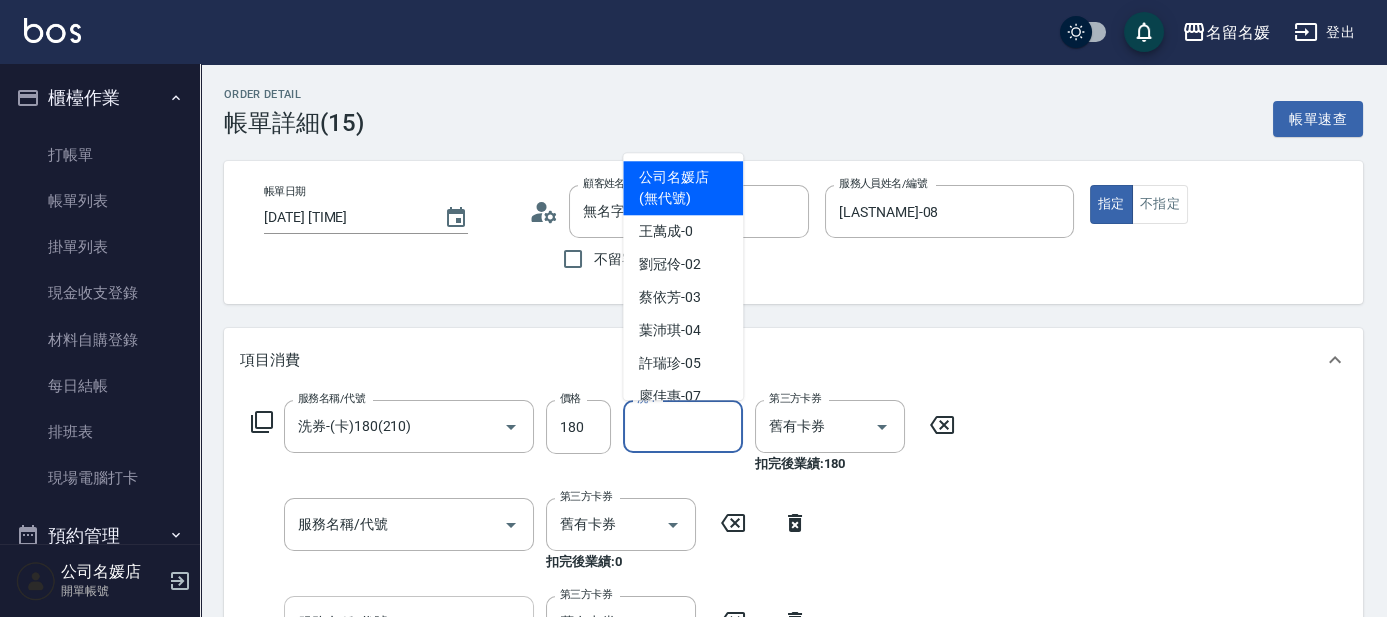 click on "洗-1" at bounding box center [683, 426] 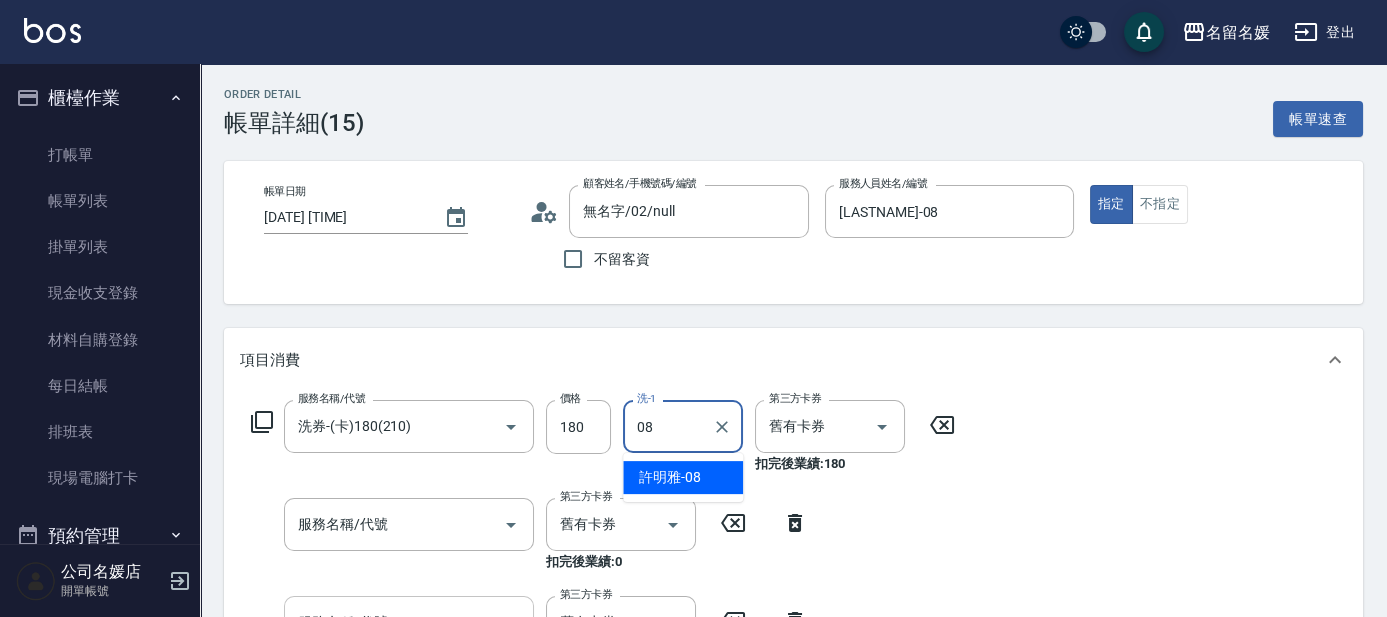 click on "[LASTNAME]-08" at bounding box center [670, 477] 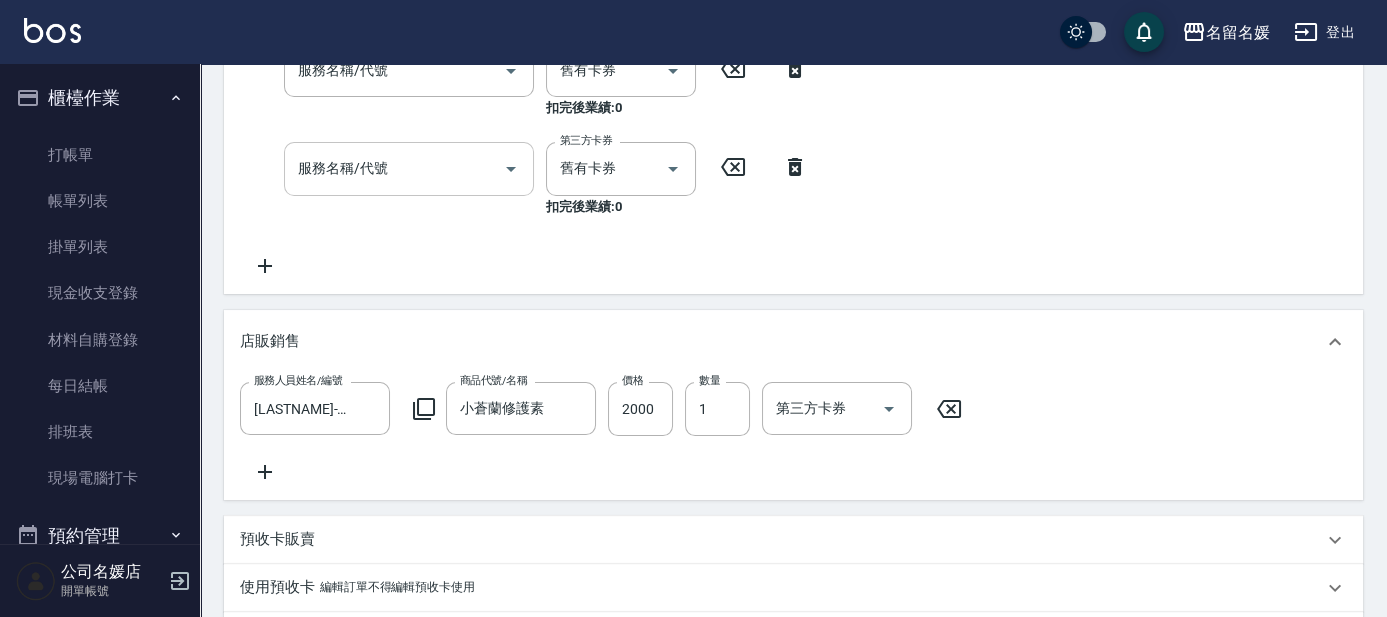 scroll, scrollTop: 818, scrollLeft: 0, axis: vertical 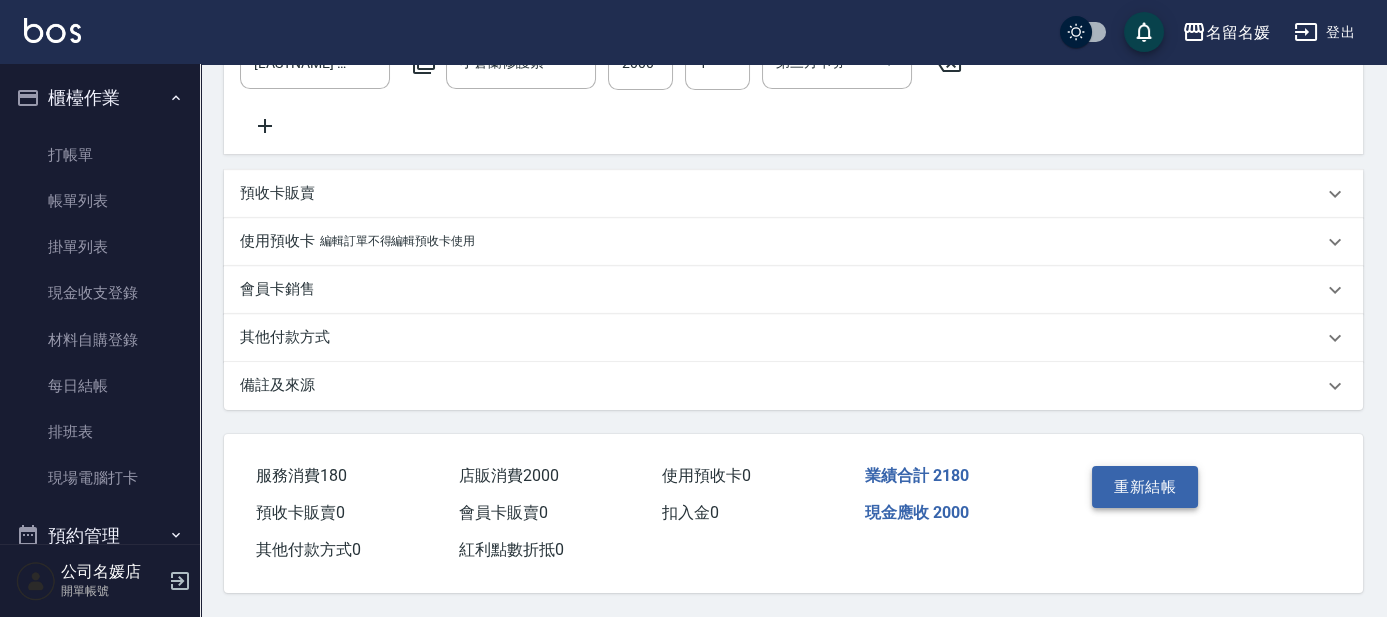 type on "[LASTNAME]-08" 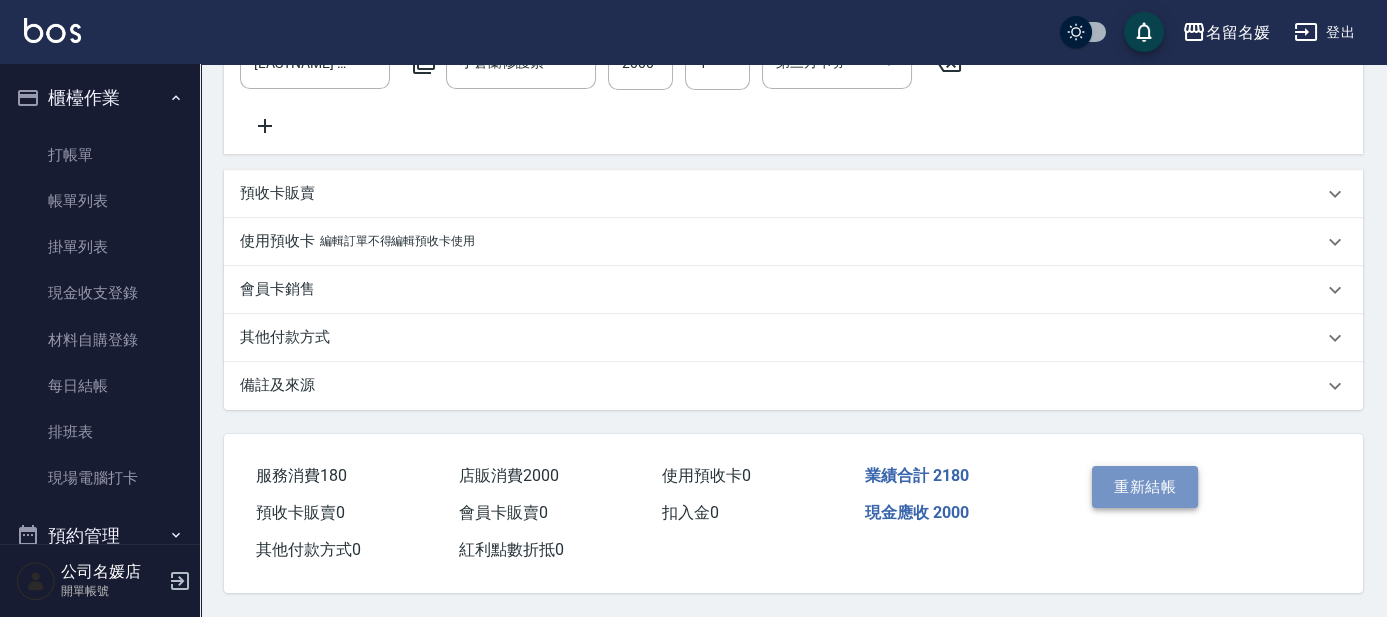 click on "重新結帳" at bounding box center [1145, 487] 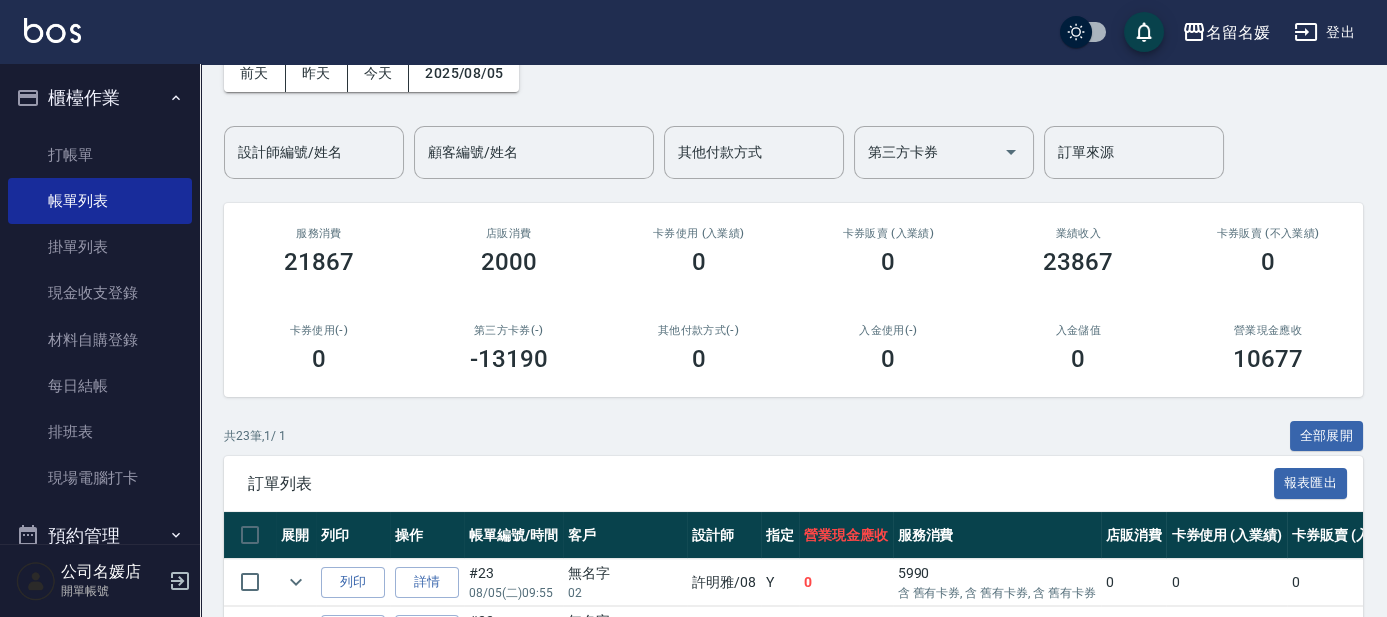 scroll, scrollTop: 181, scrollLeft: 0, axis: vertical 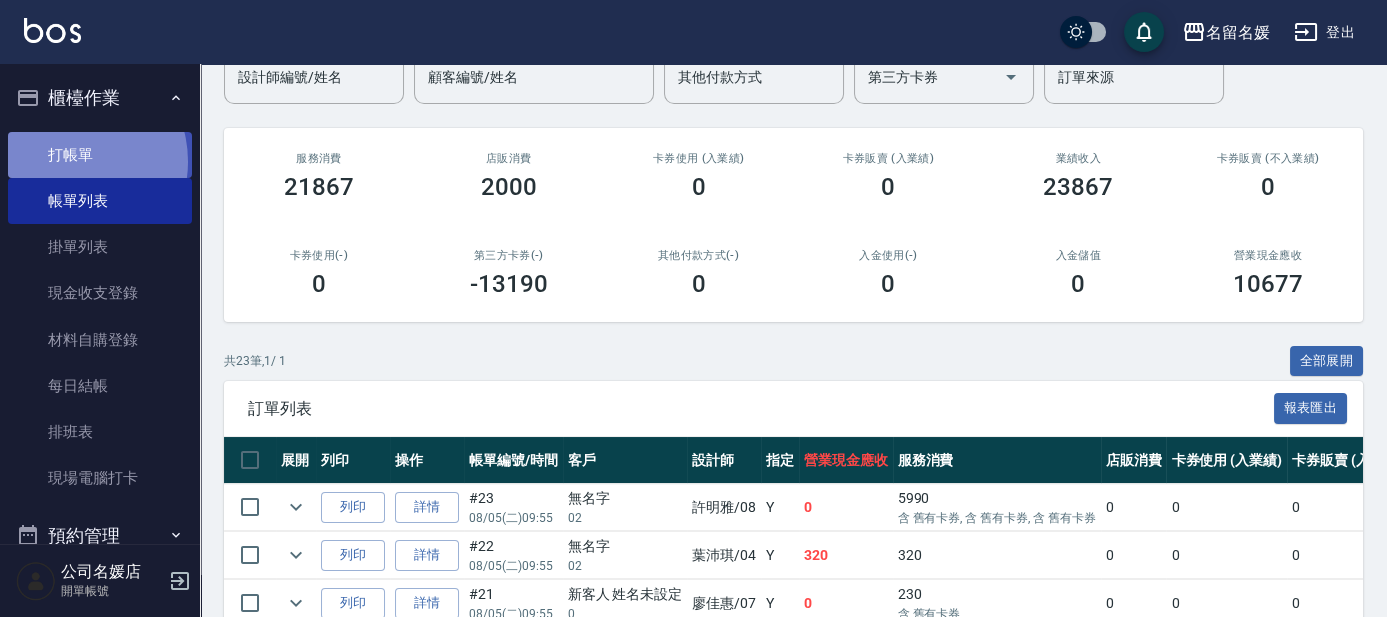 click on "打帳單" at bounding box center (100, 155) 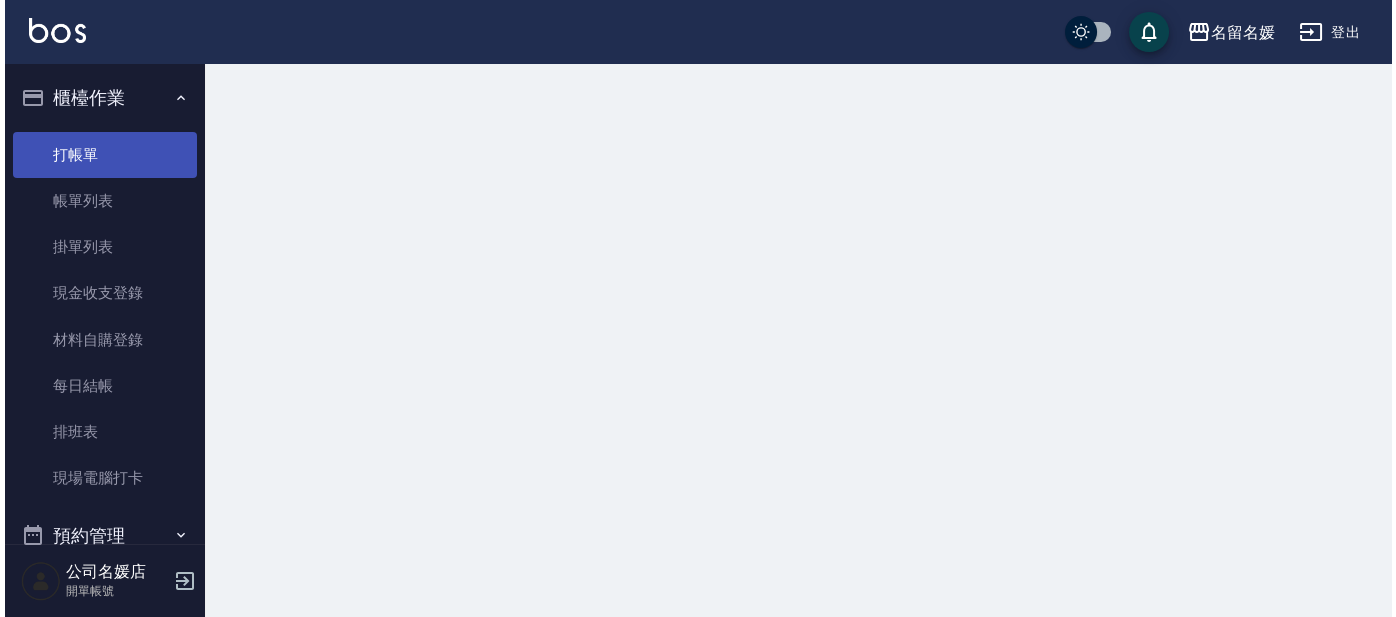 scroll, scrollTop: 0, scrollLeft: 0, axis: both 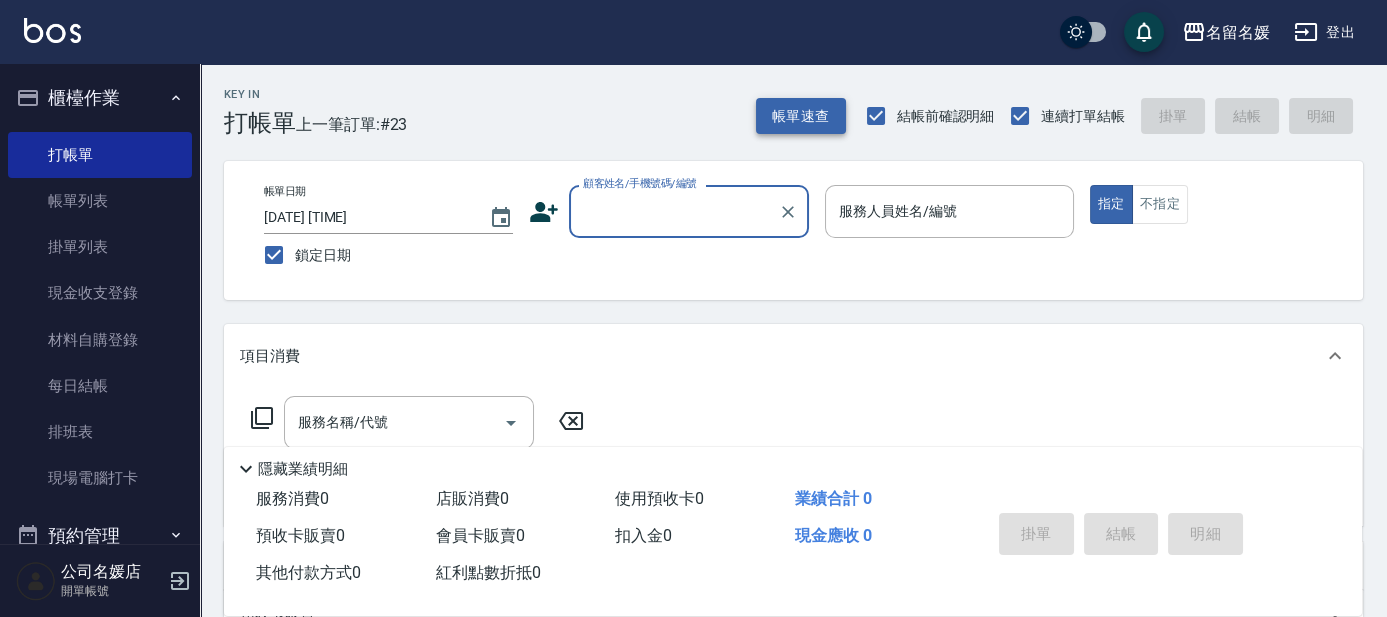 click on "帳單速查" at bounding box center (801, 116) 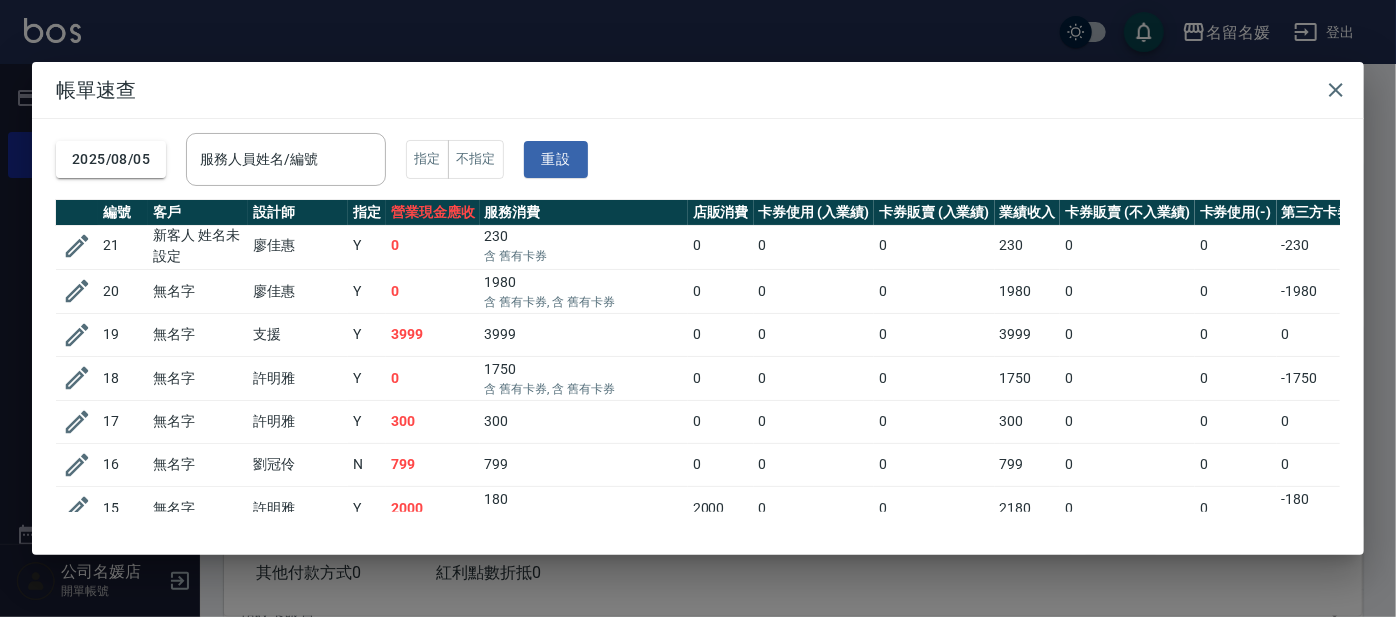 scroll, scrollTop: 0, scrollLeft: 0, axis: both 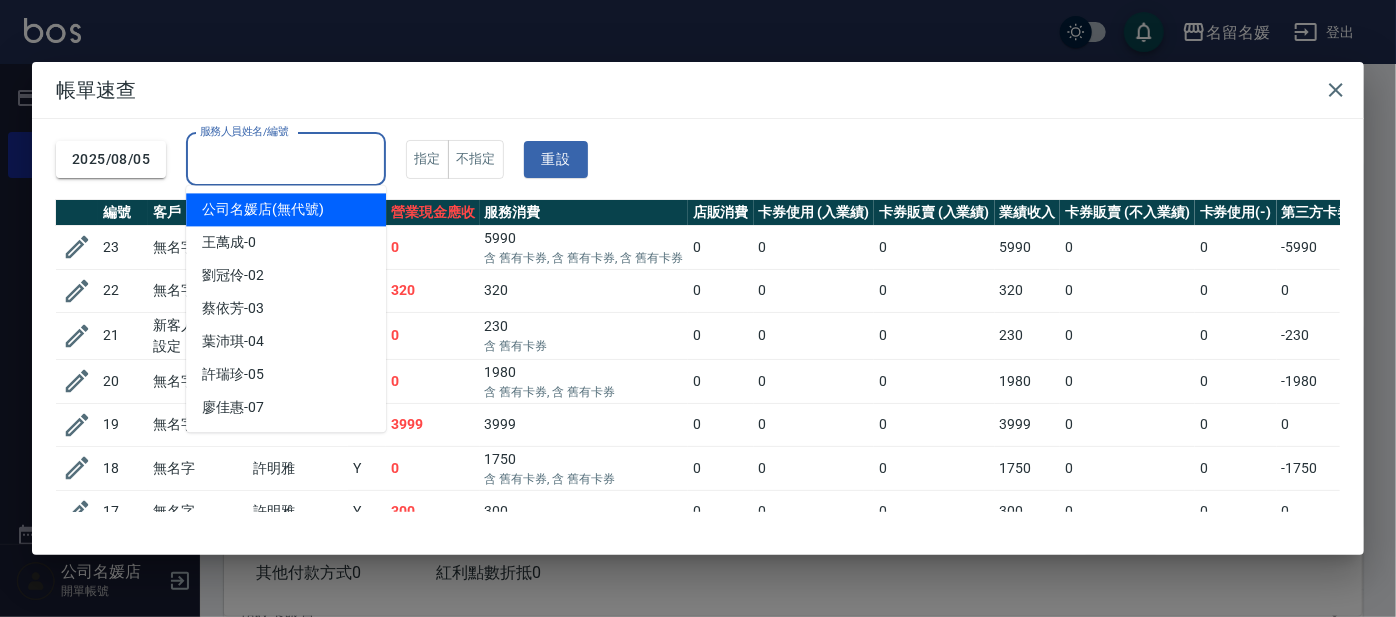 click on "服務人員姓名/編號 服務人員姓名/編號" at bounding box center [286, 159] 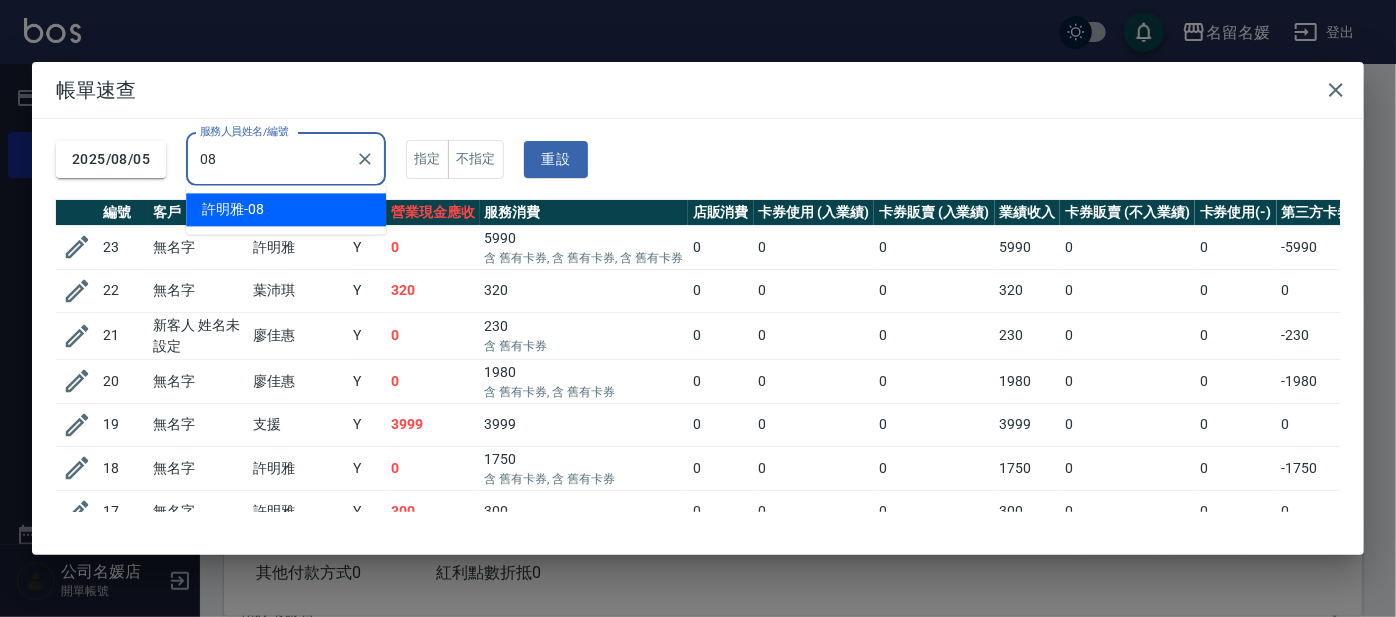 click on "[LASTNAME]-08" at bounding box center (286, 209) 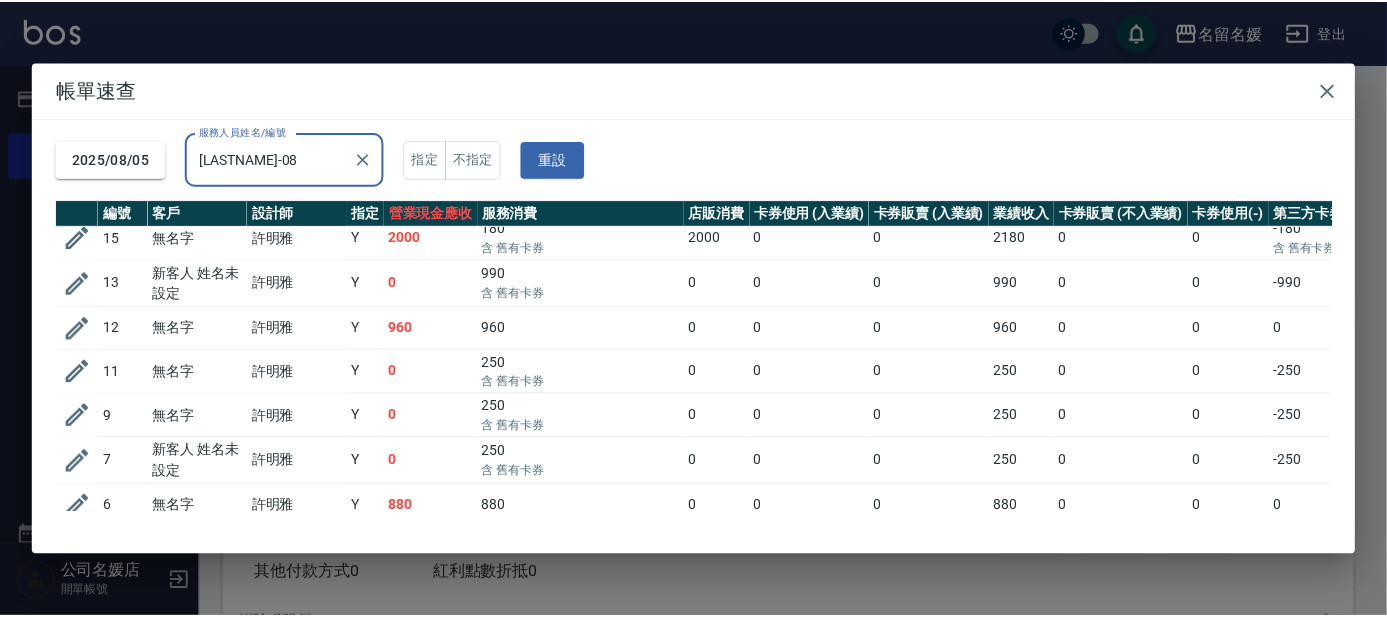 scroll, scrollTop: 238, scrollLeft: 0, axis: vertical 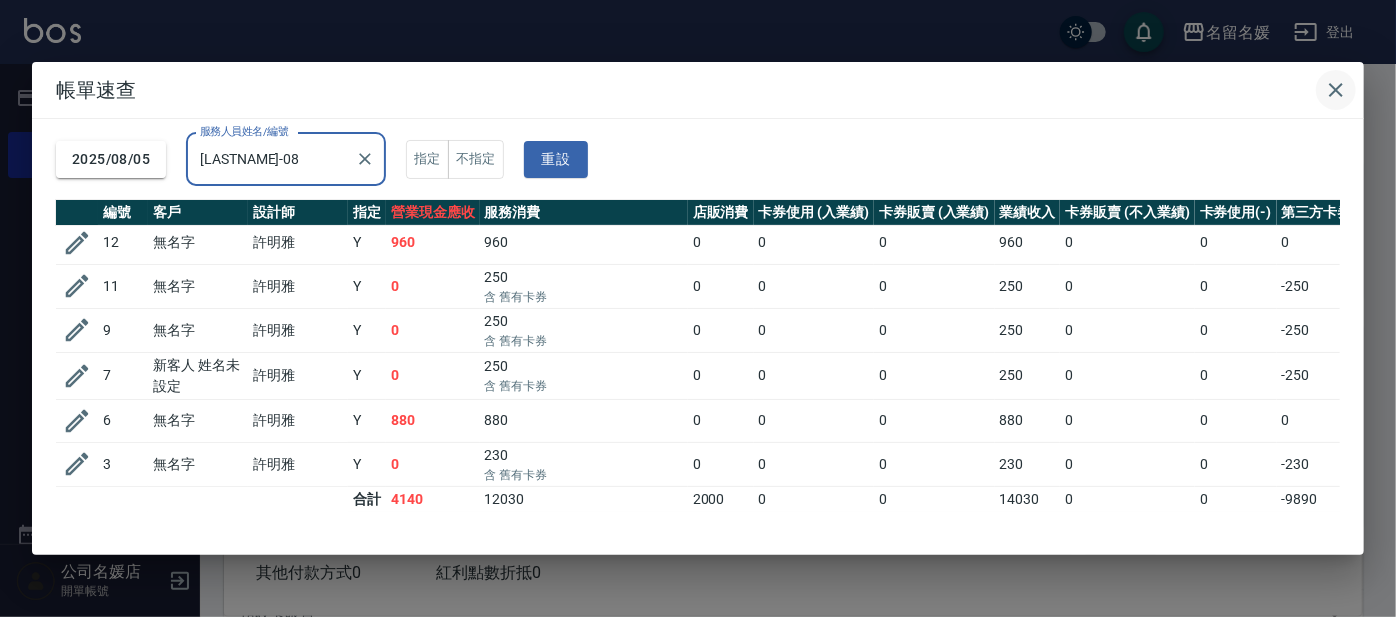 type on "[LASTNAME]-08" 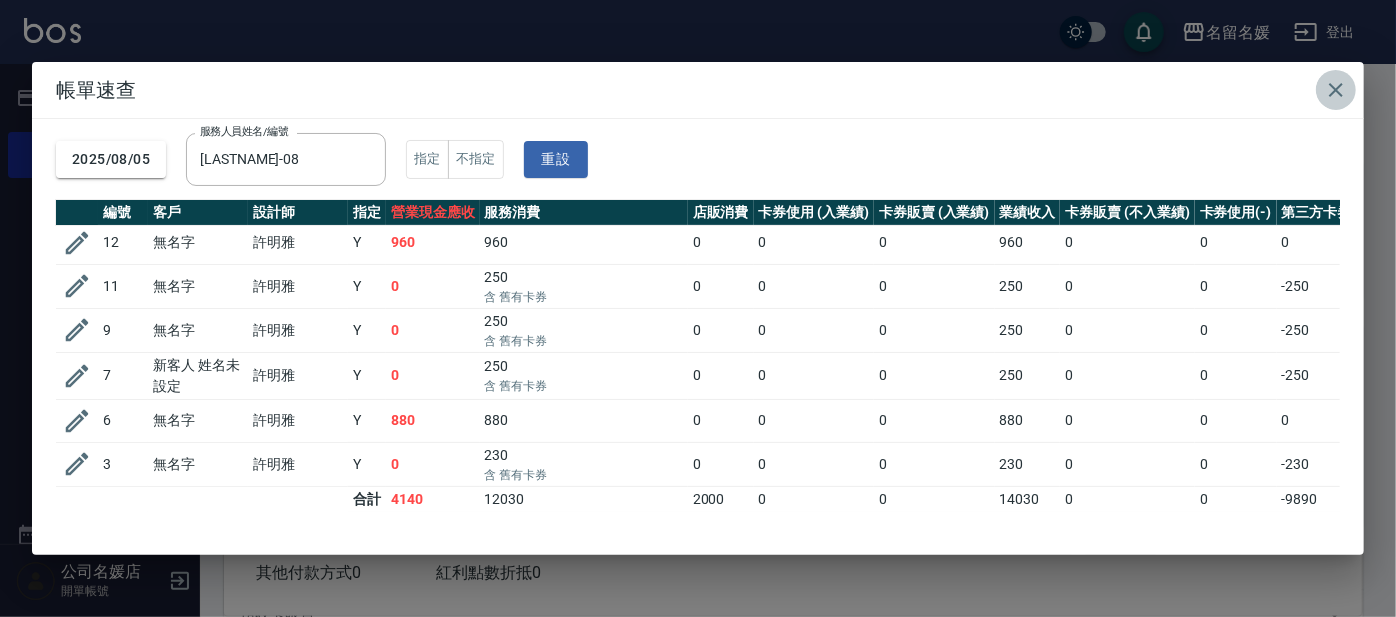click 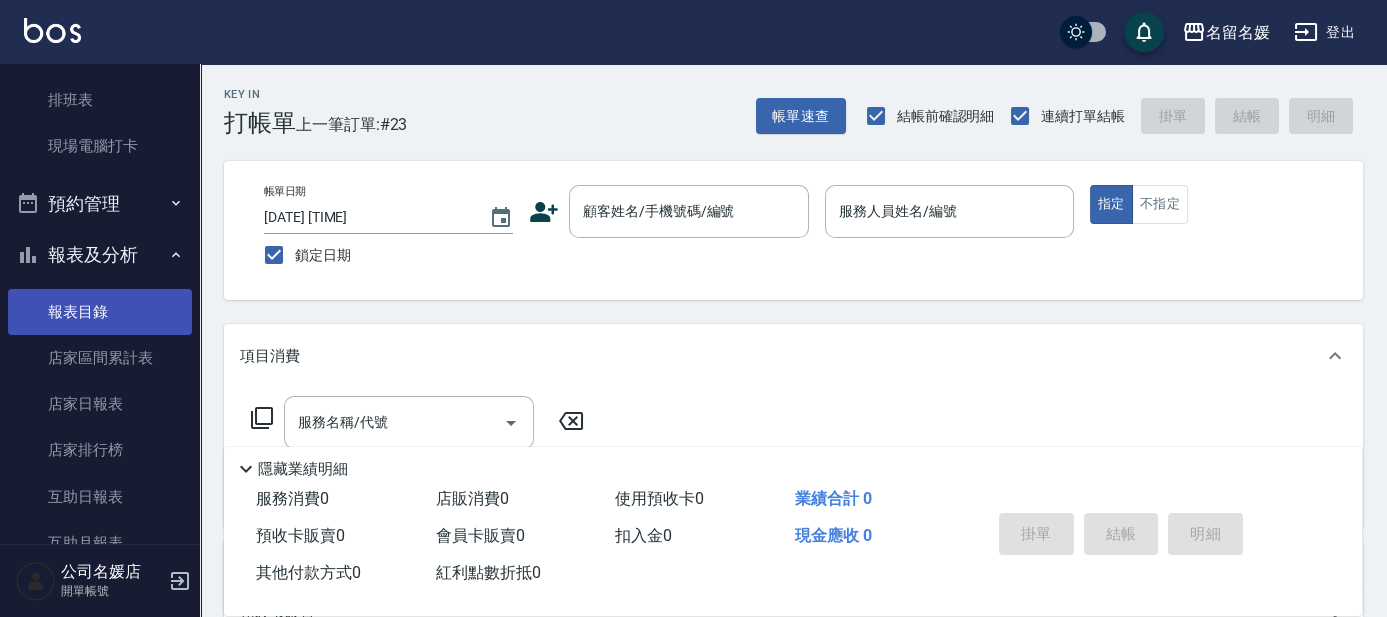 scroll, scrollTop: 363, scrollLeft: 0, axis: vertical 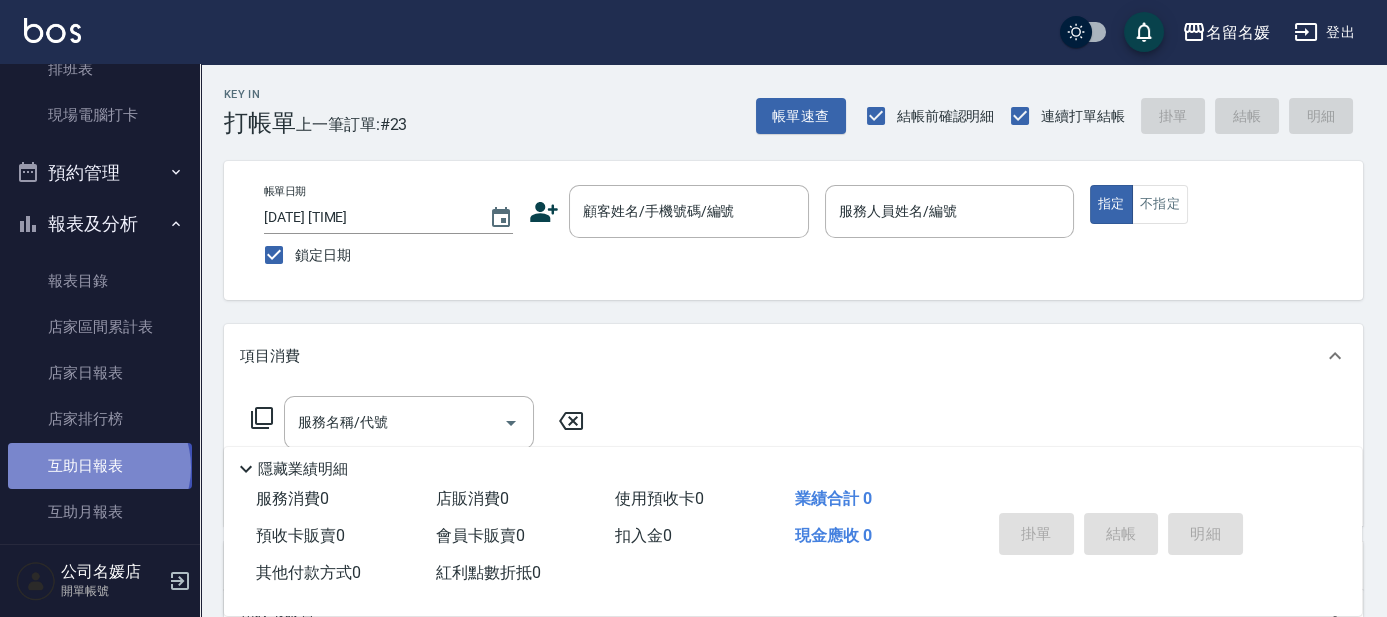 click on "互助日報表" at bounding box center [100, 466] 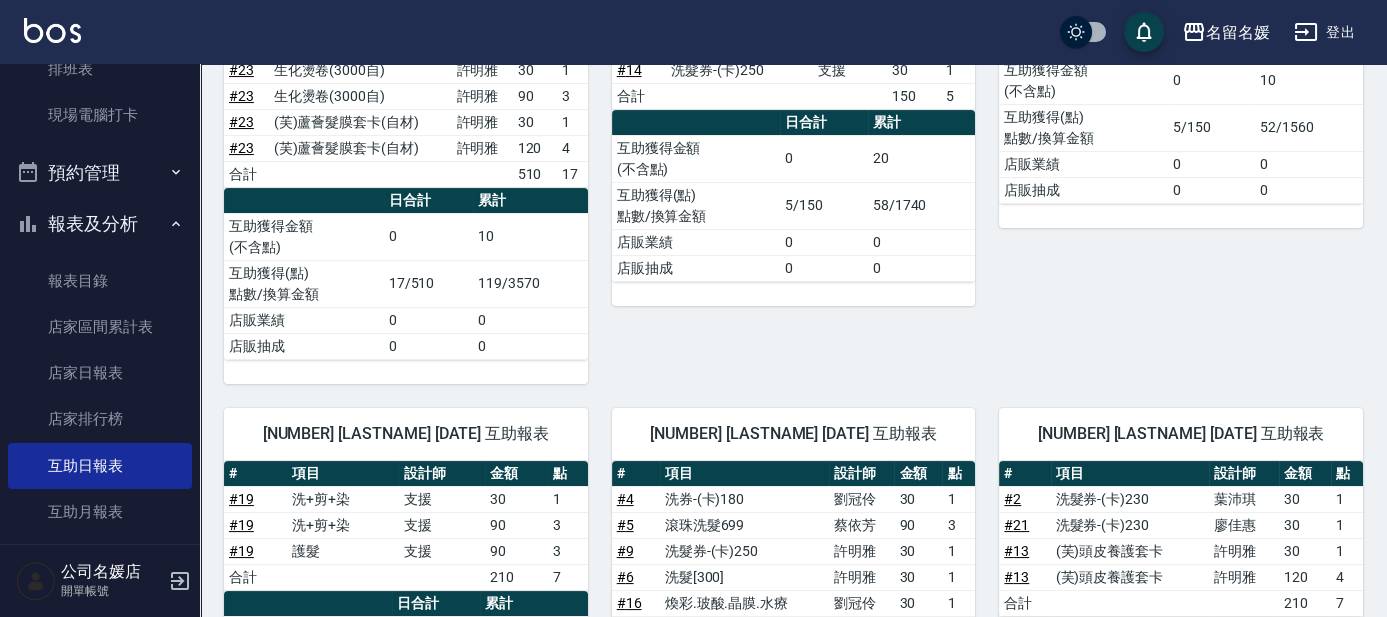 scroll, scrollTop: 615, scrollLeft: 0, axis: vertical 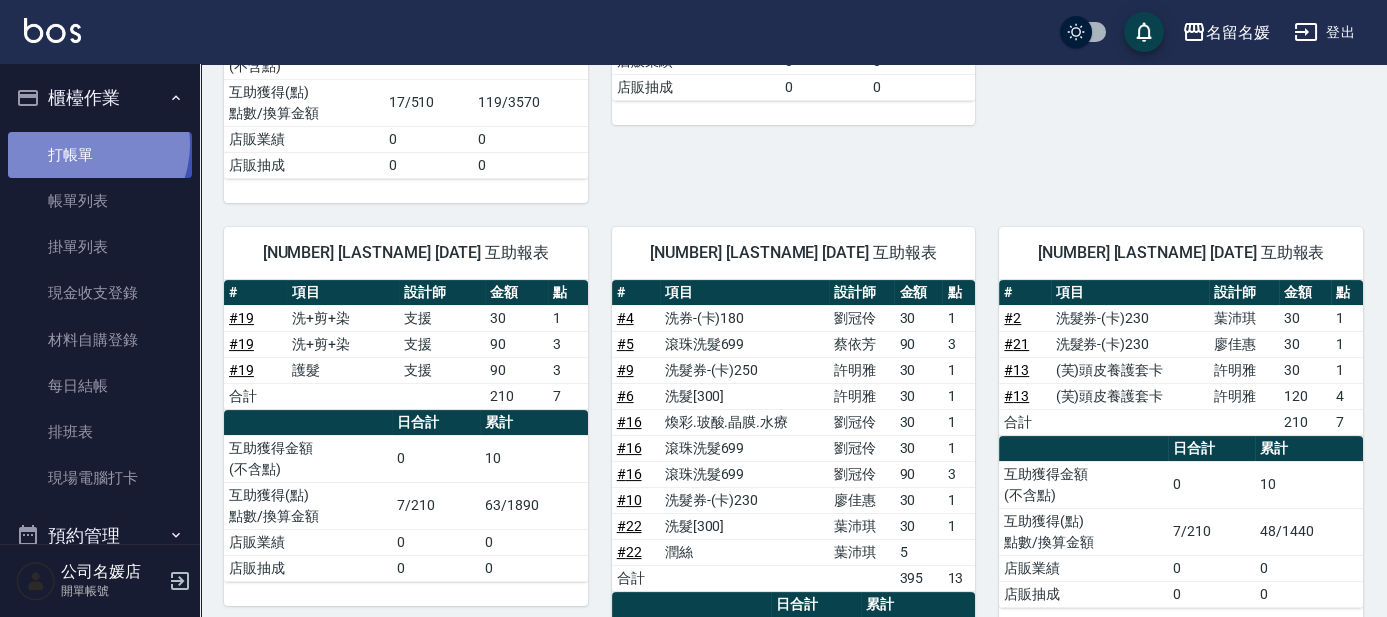 click on "打帳單" at bounding box center (100, 155) 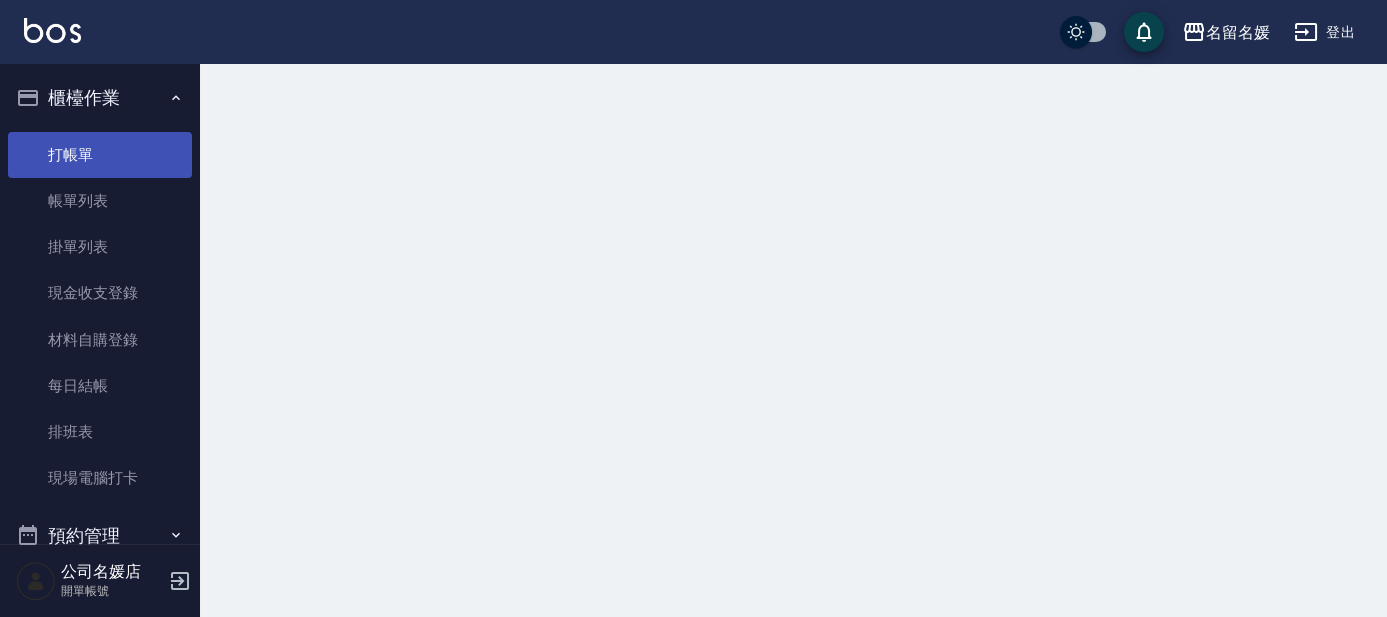 scroll, scrollTop: 0, scrollLeft: 0, axis: both 